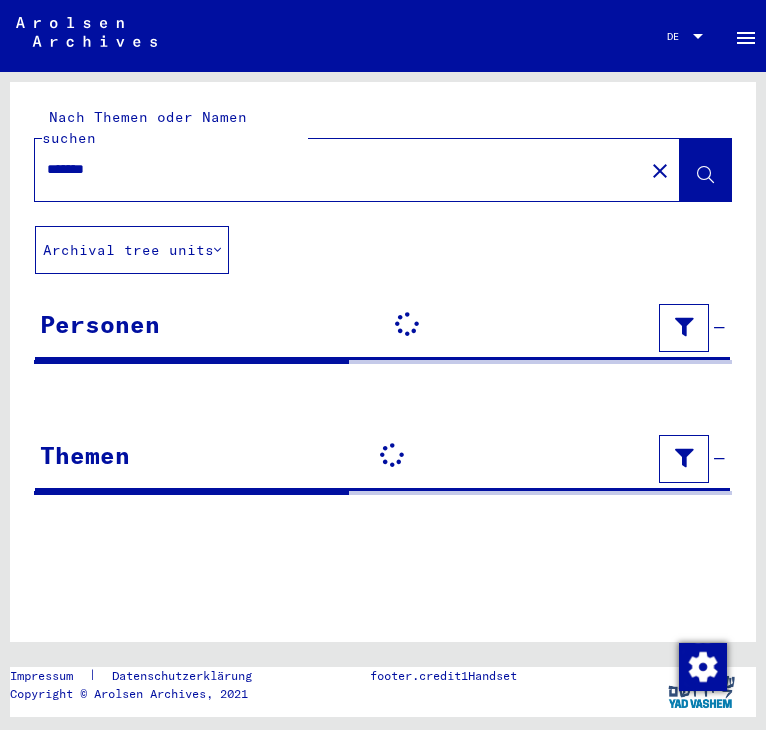 scroll, scrollTop: 0, scrollLeft: 0, axis: both 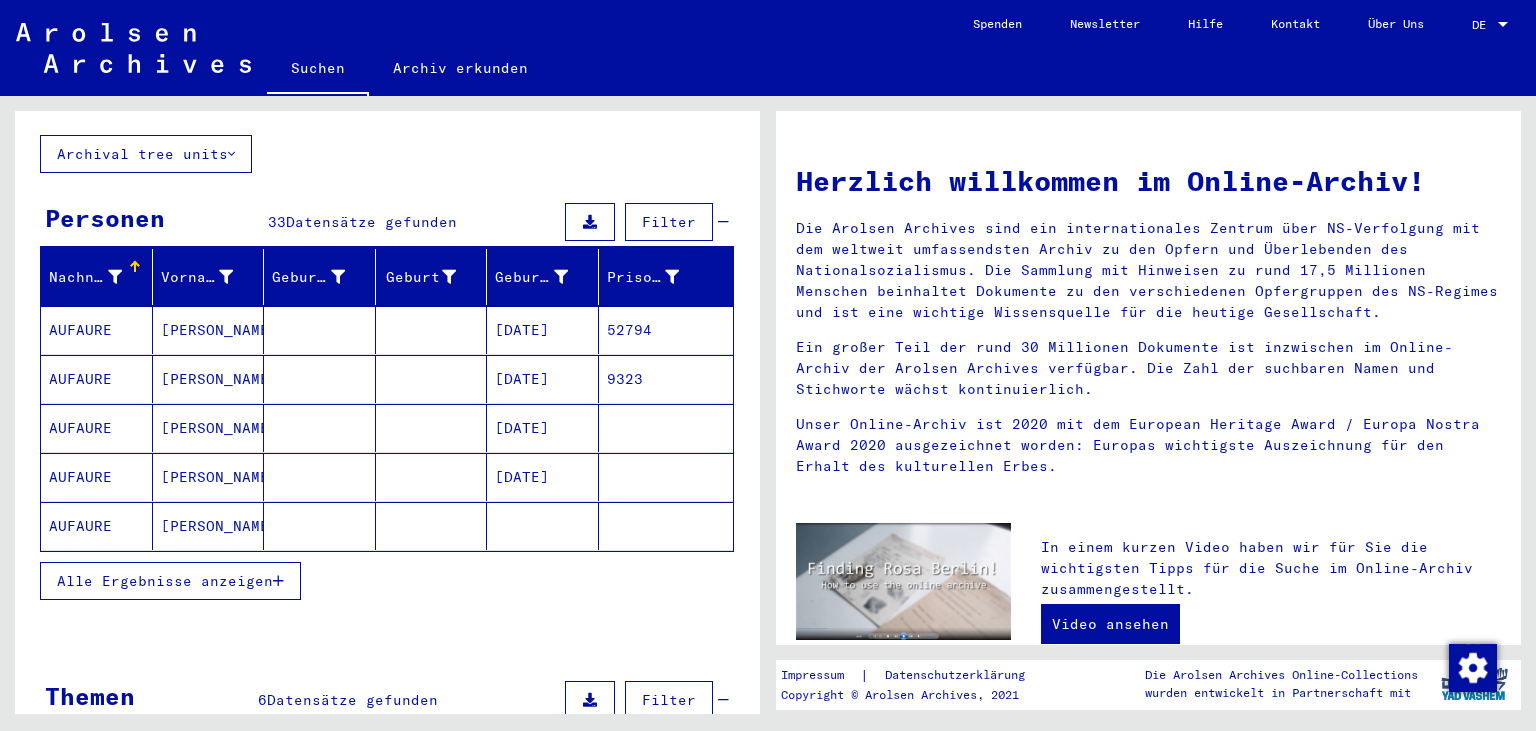click on "[DATE]" at bounding box center (543, 428) 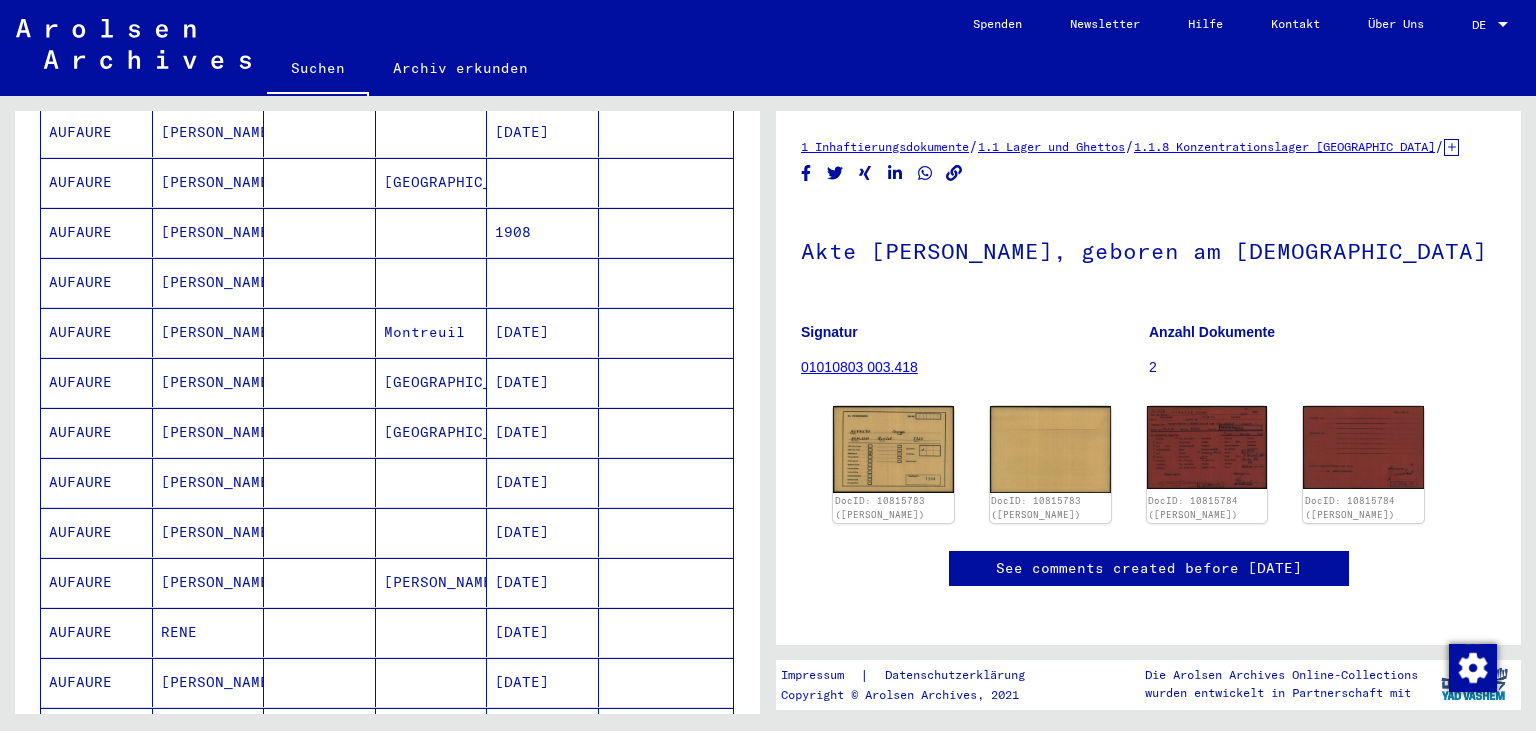 scroll, scrollTop: 918, scrollLeft: 0, axis: vertical 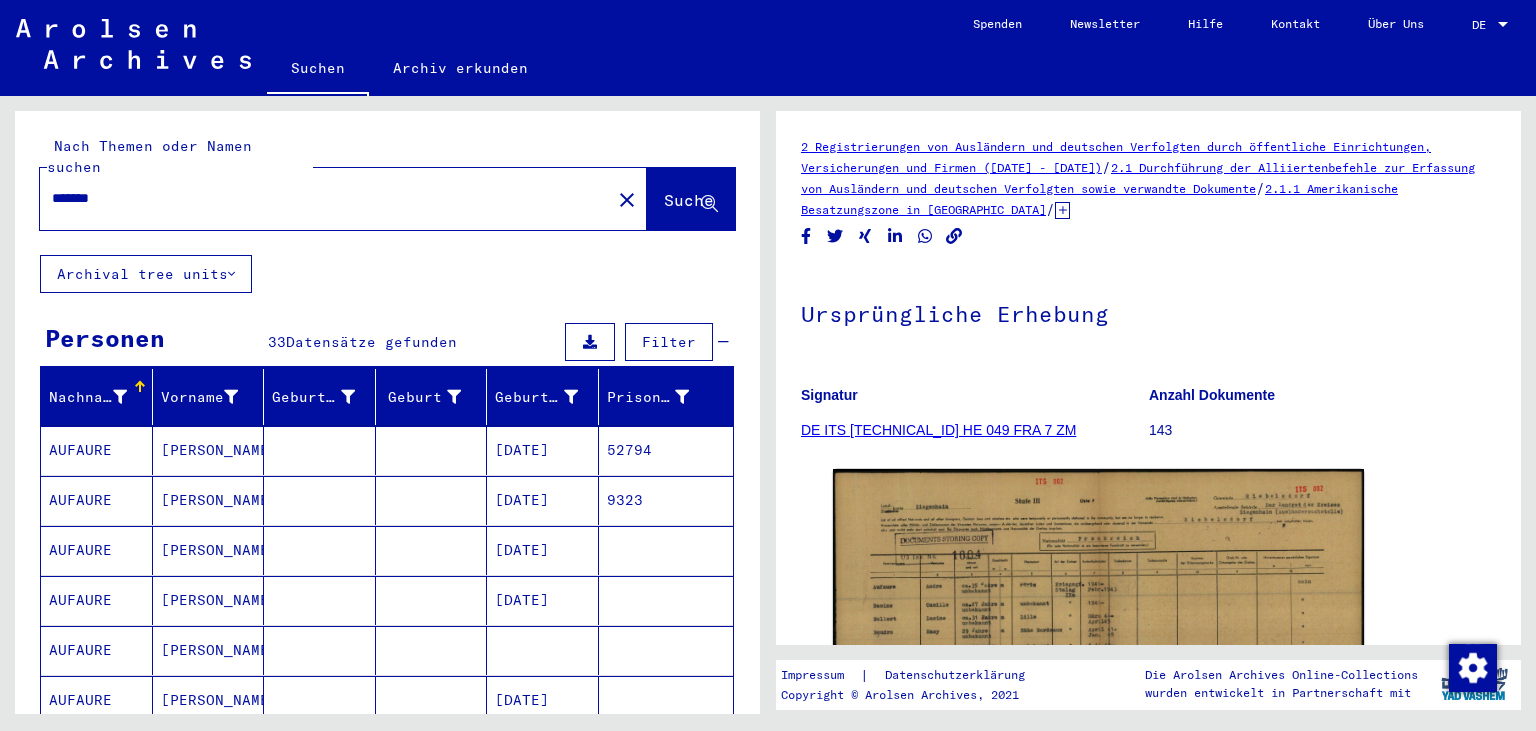 click on "Archival tree units" 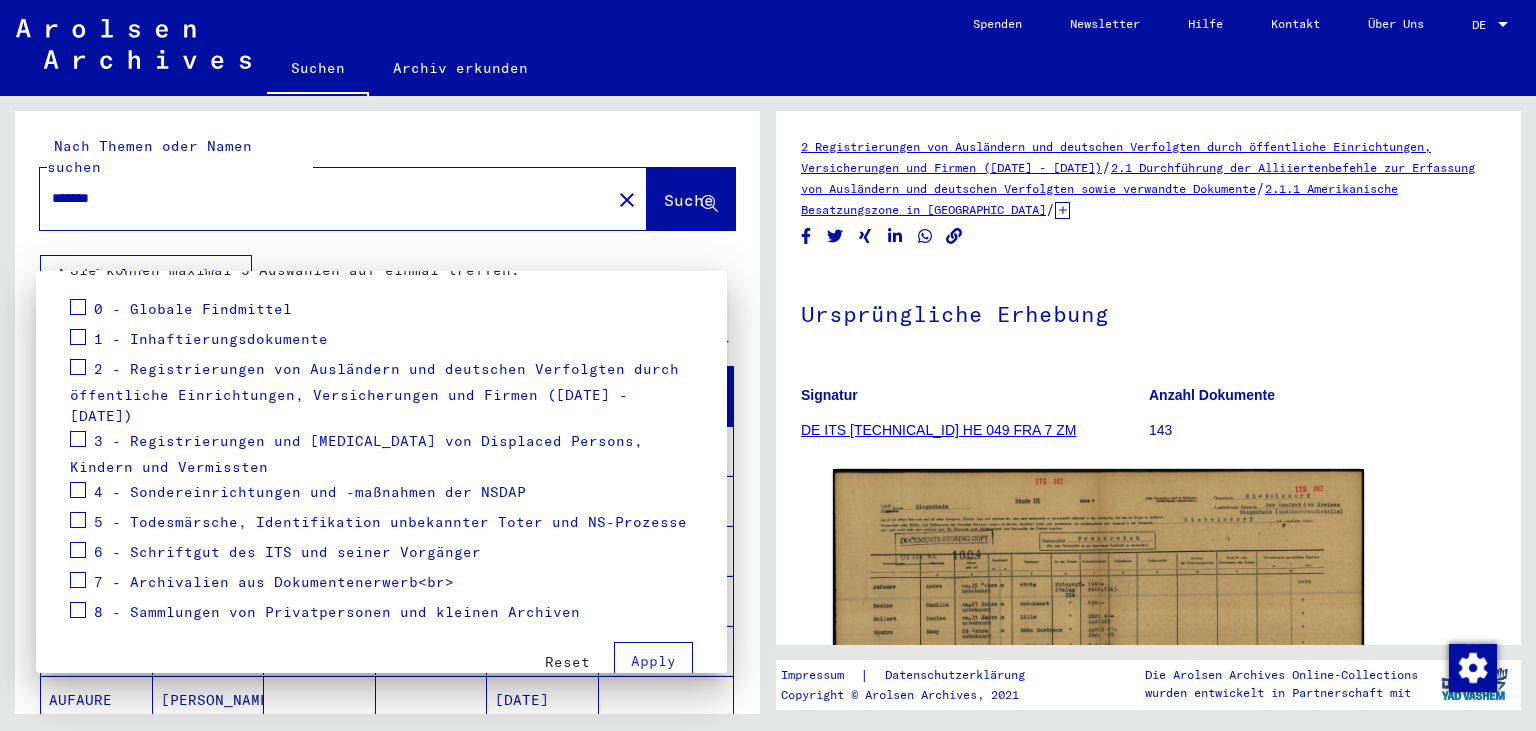 scroll, scrollTop: 252, scrollLeft: 0, axis: vertical 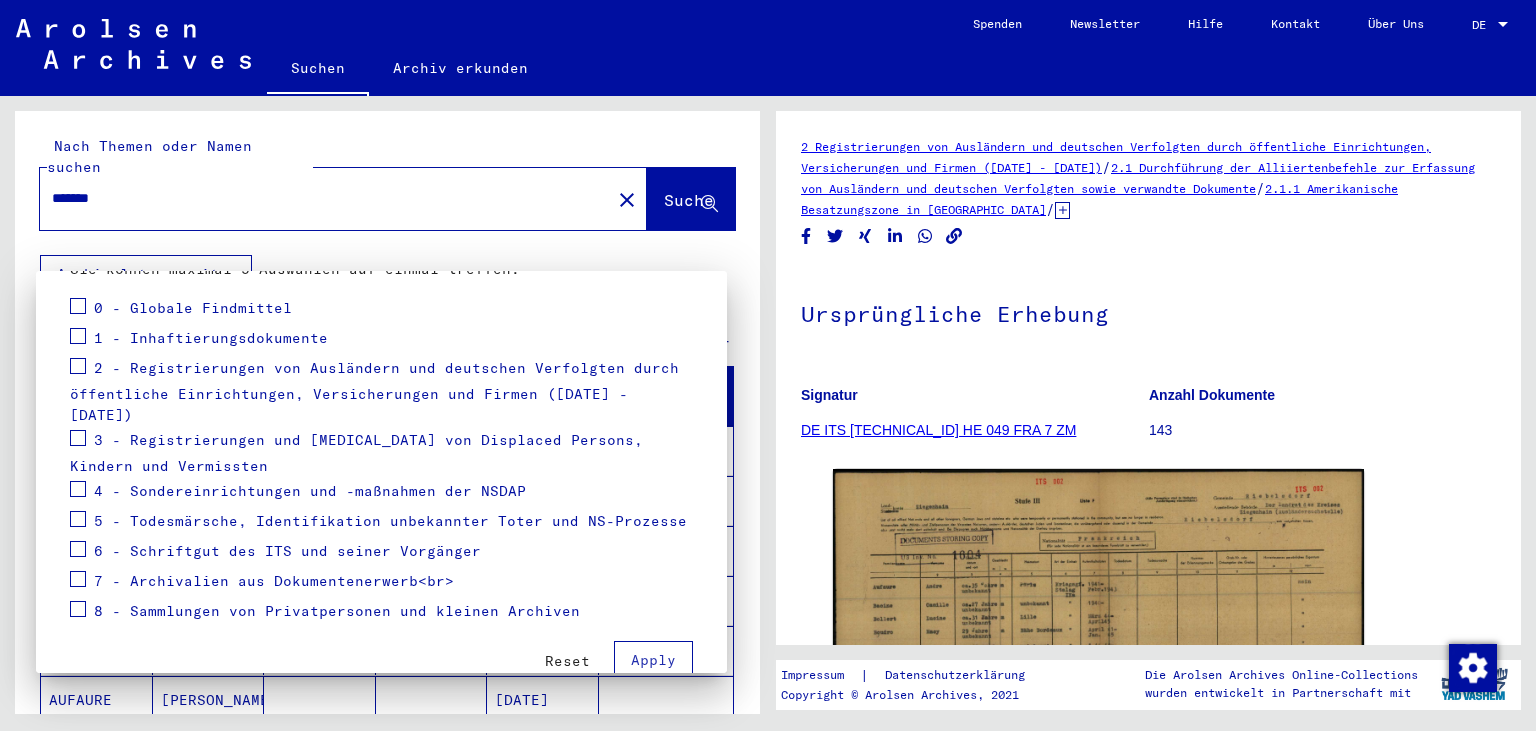 click at bounding box center (78, 336) 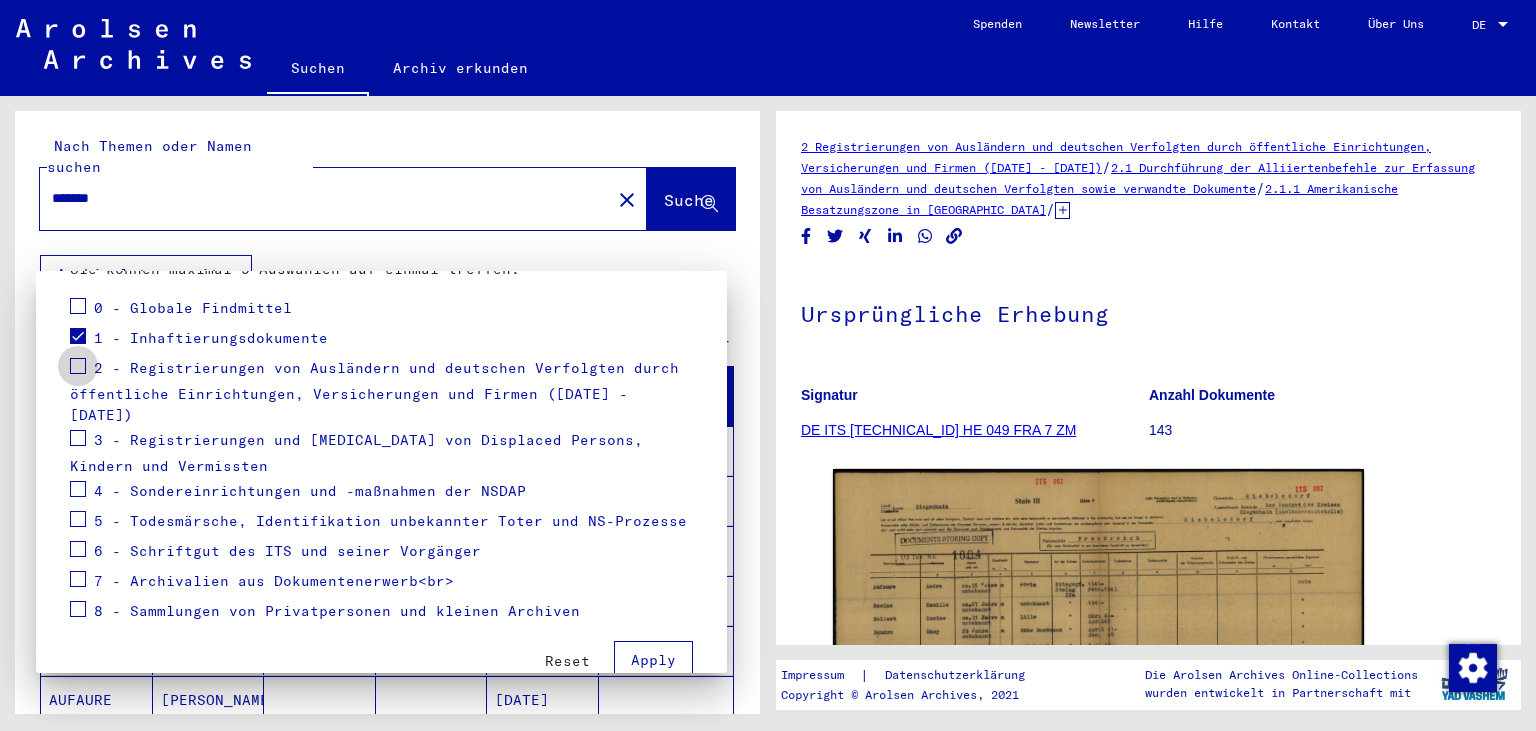 click at bounding box center [78, 366] 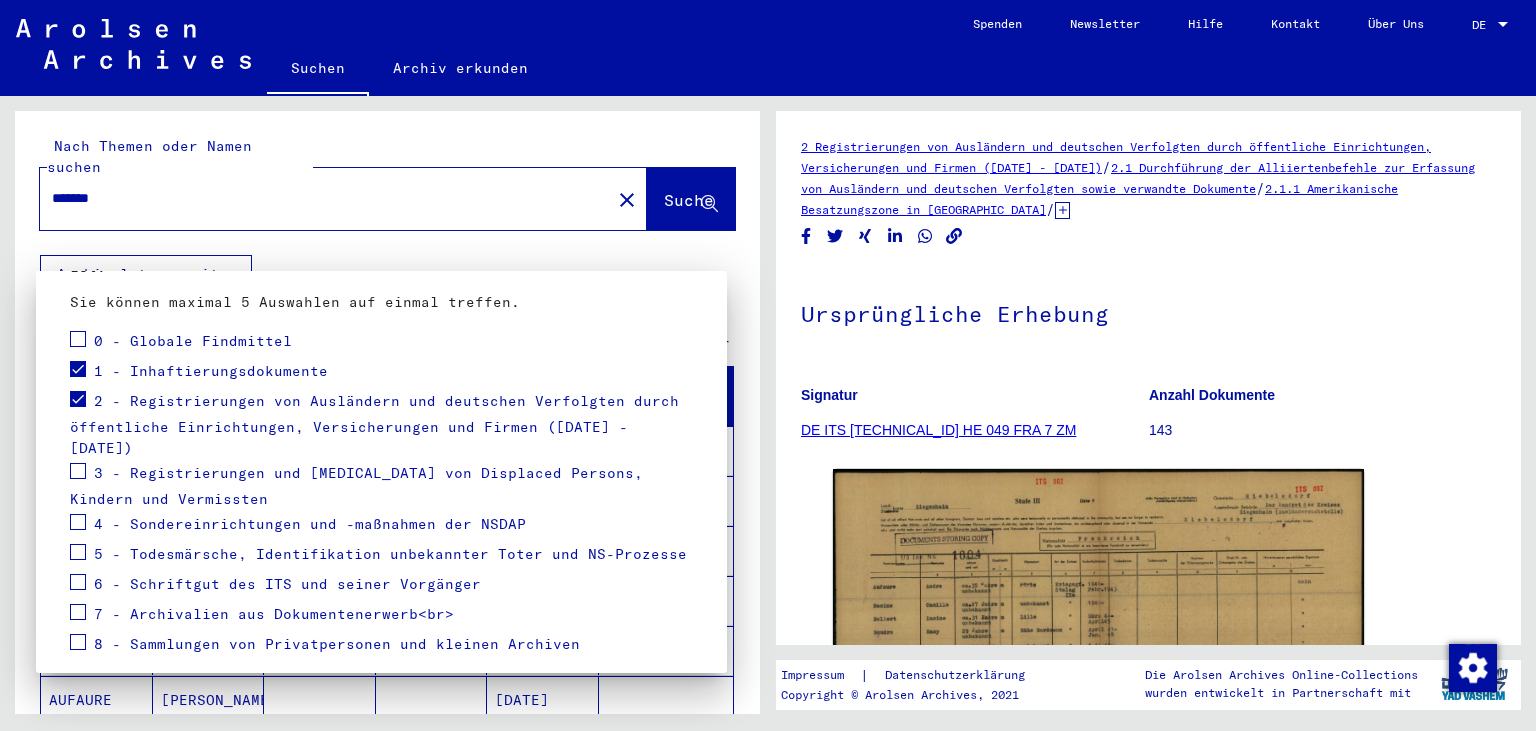scroll, scrollTop: 220, scrollLeft: 0, axis: vertical 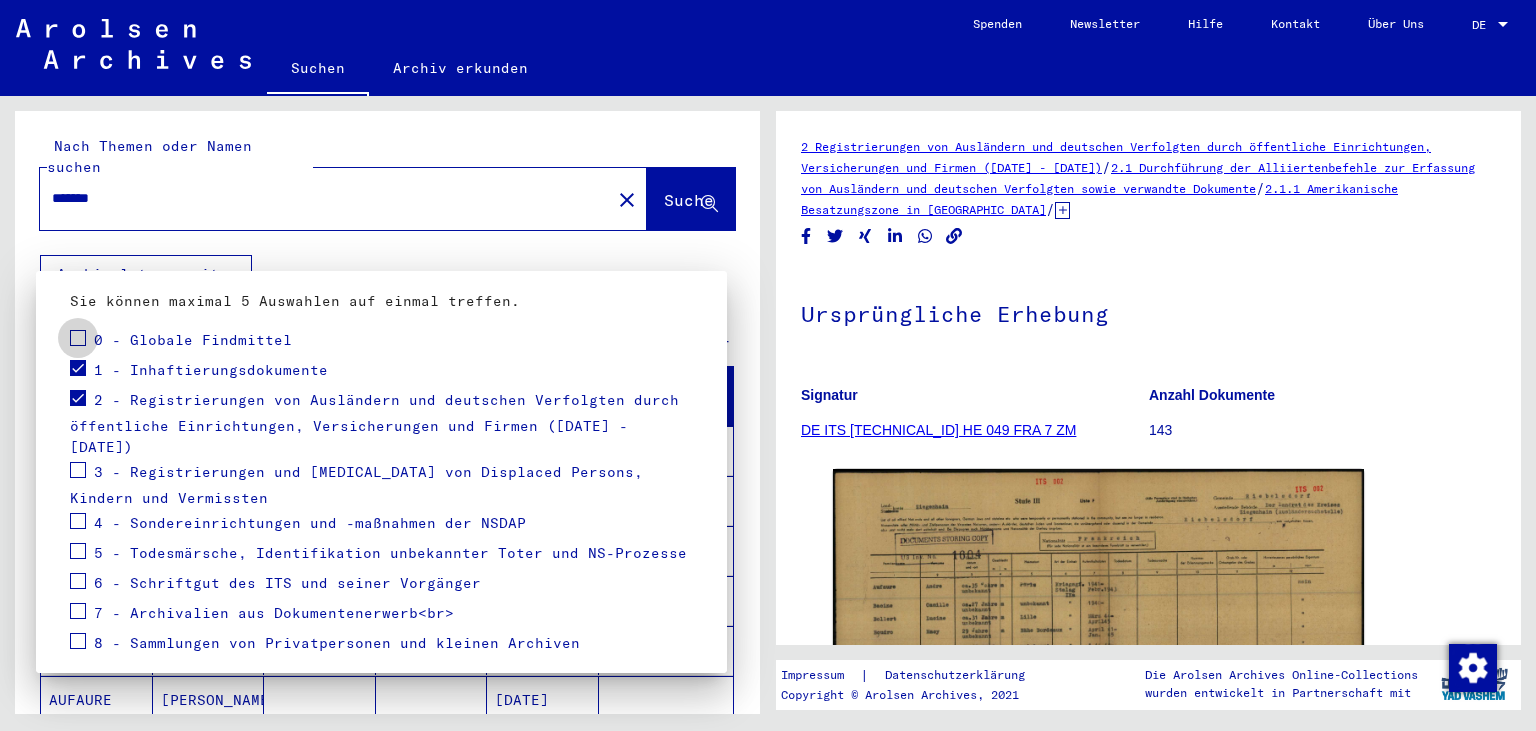 click at bounding box center [78, 338] 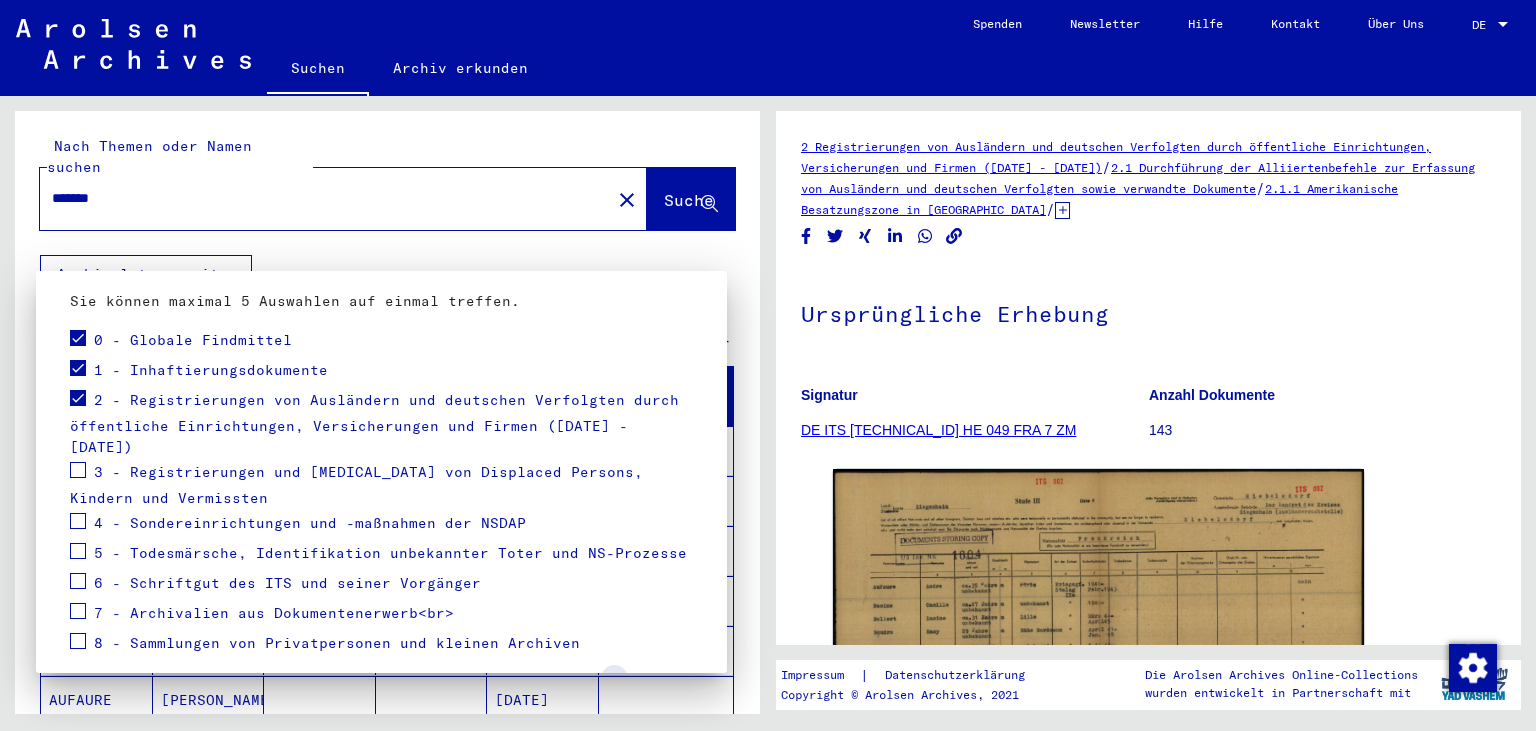 click on "Apply" at bounding box center [653, 692] 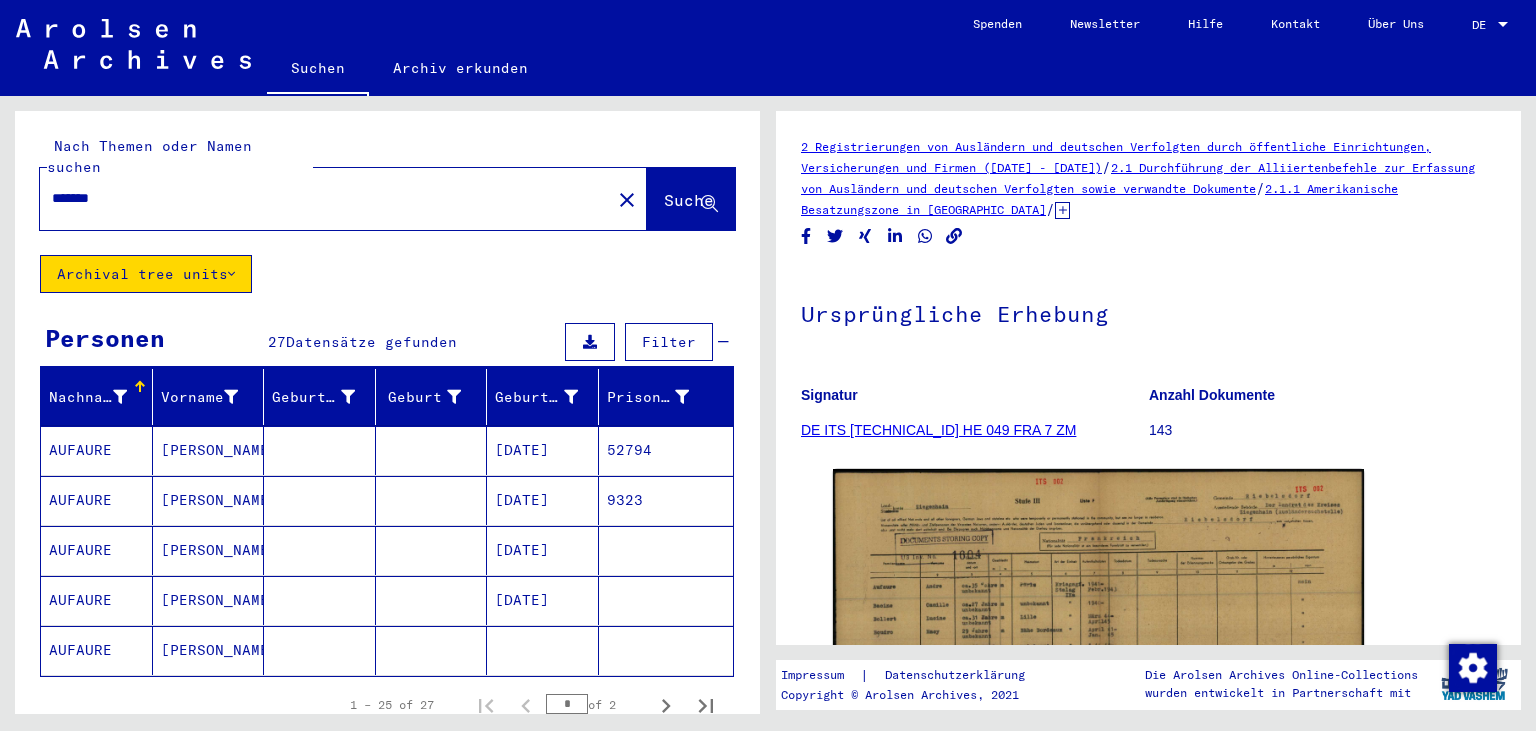 click at bounding box center (320, 500) 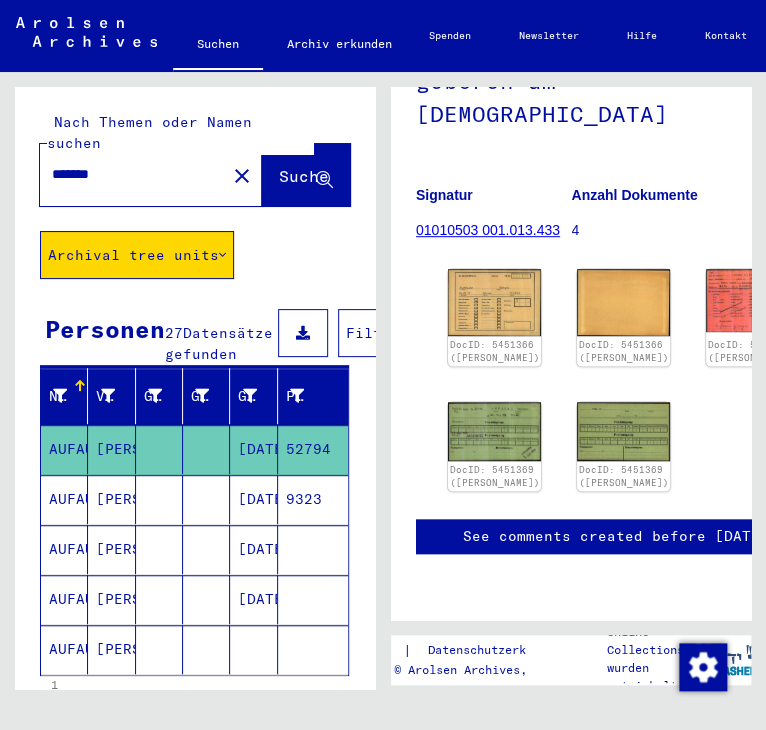 scroll, scrollTop: 0, scrollLeft: 0, axis: both 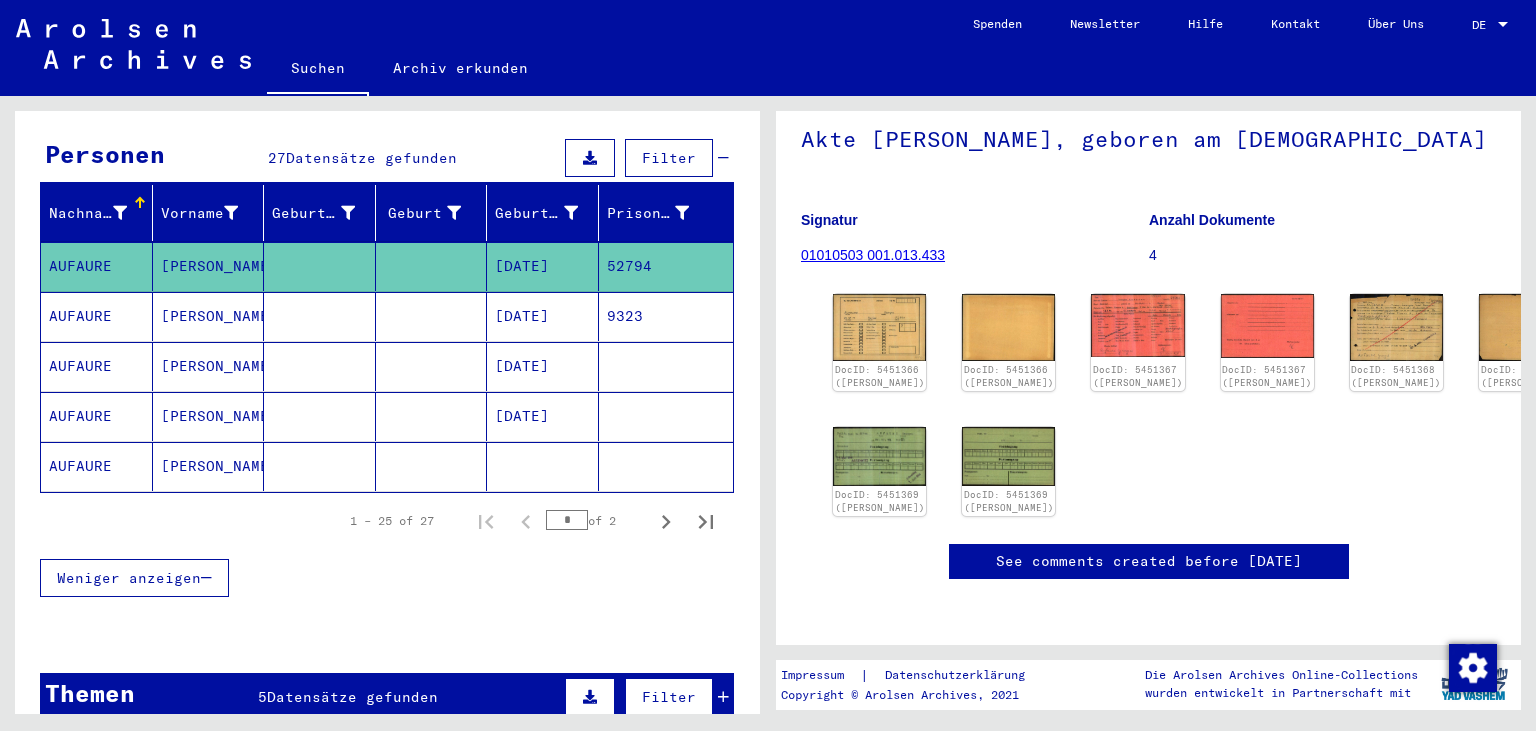 click on "[DATE]" at bounding box center (543, 366) 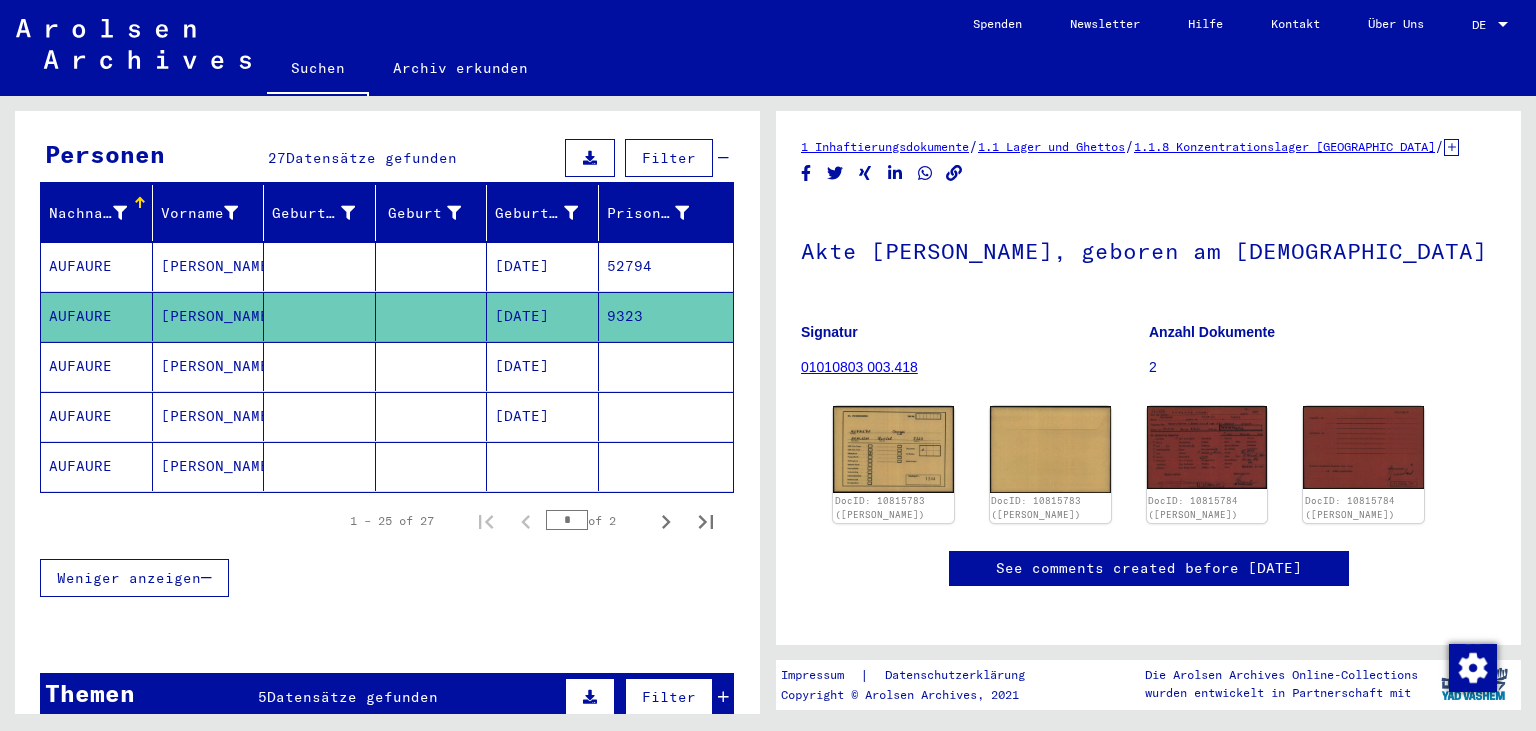 click on "[DATE]" at bounding box center [543, 416] 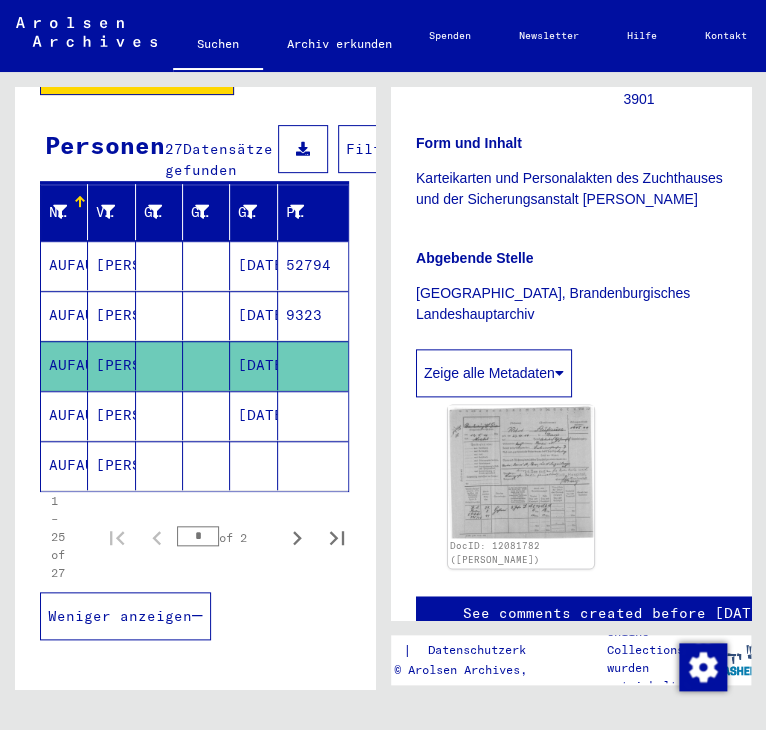 scroll, scrollTop: 0, scrollLeft: 0, axis: both 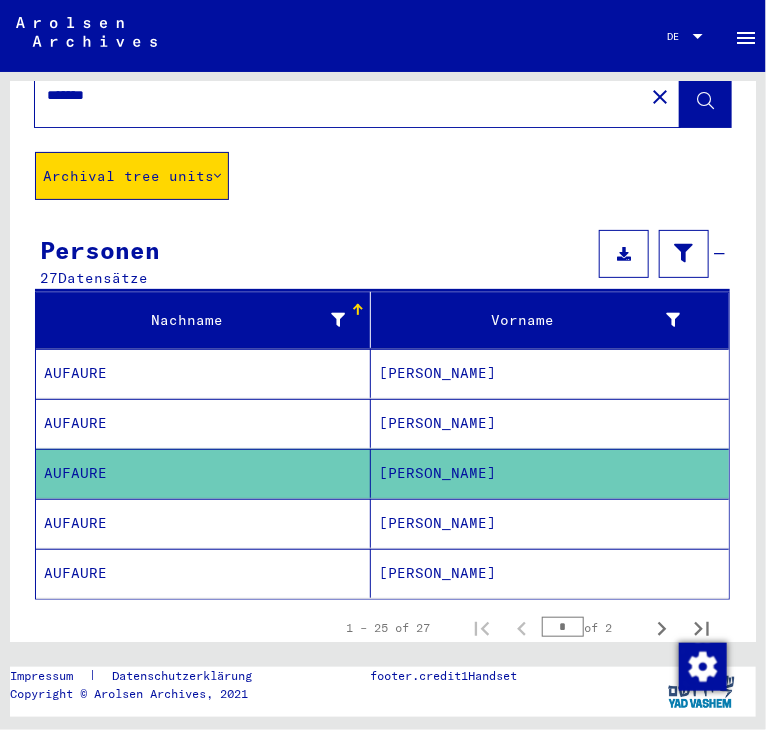 click on "AUFAURE" 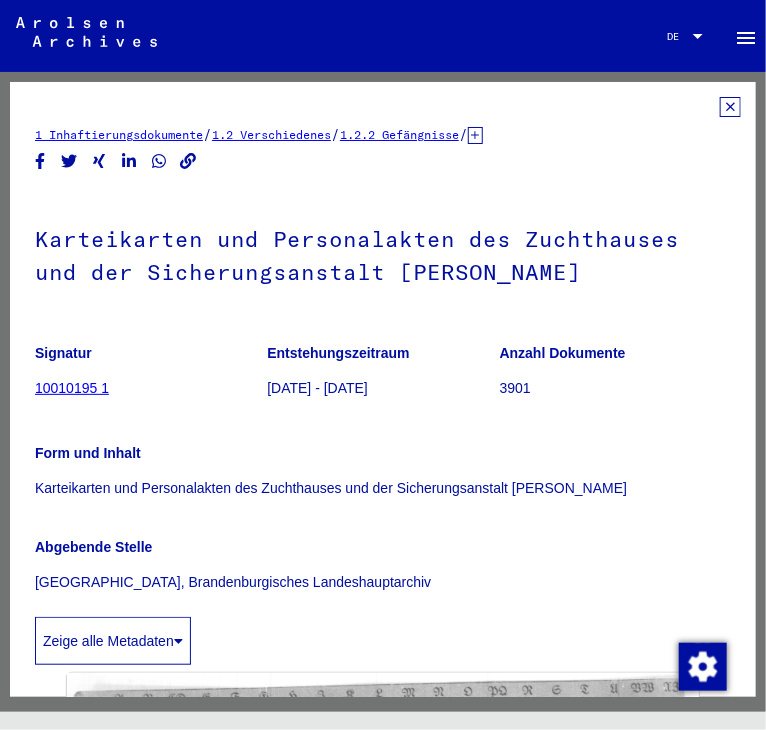 click on "Form und Inhalt Karteikarten und Personalakten des Zuchthauses und der Sicherungsanstalt [PERSON_NAME]" 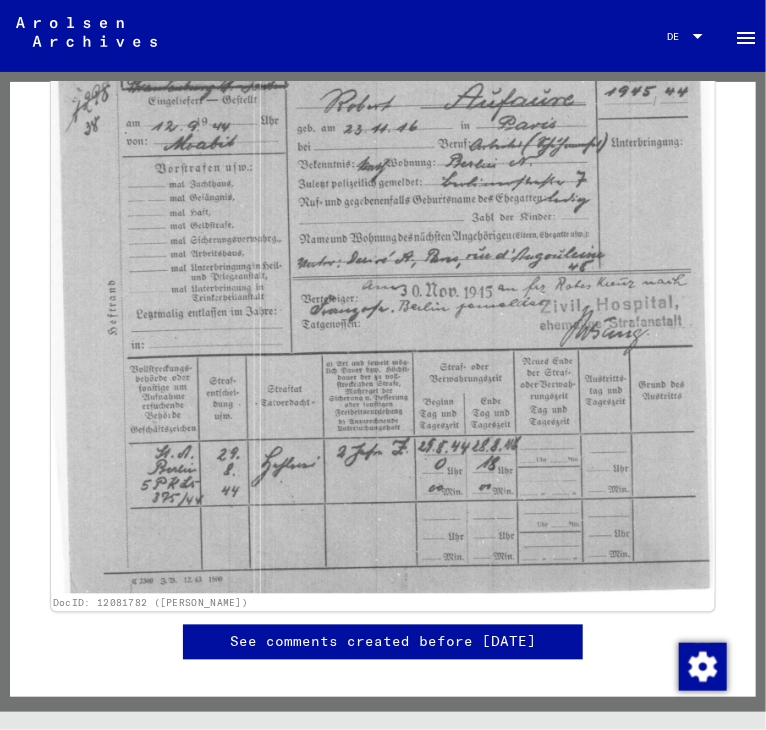 scroll, scrollTop: 0, scrollLeft: 0, axis: both 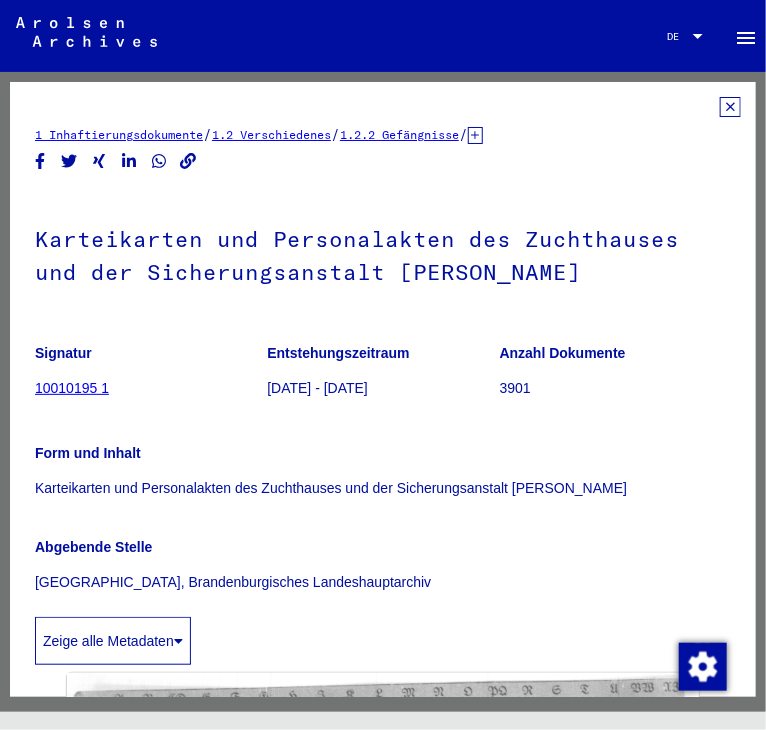 click 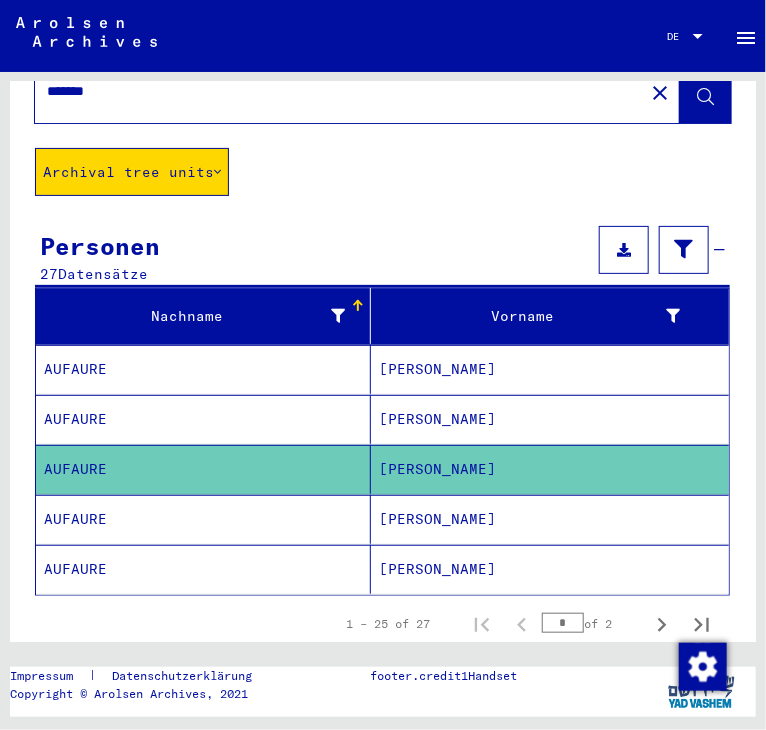 scroll, scrollTop: 79, scrollLeft: 0, axis: vertical 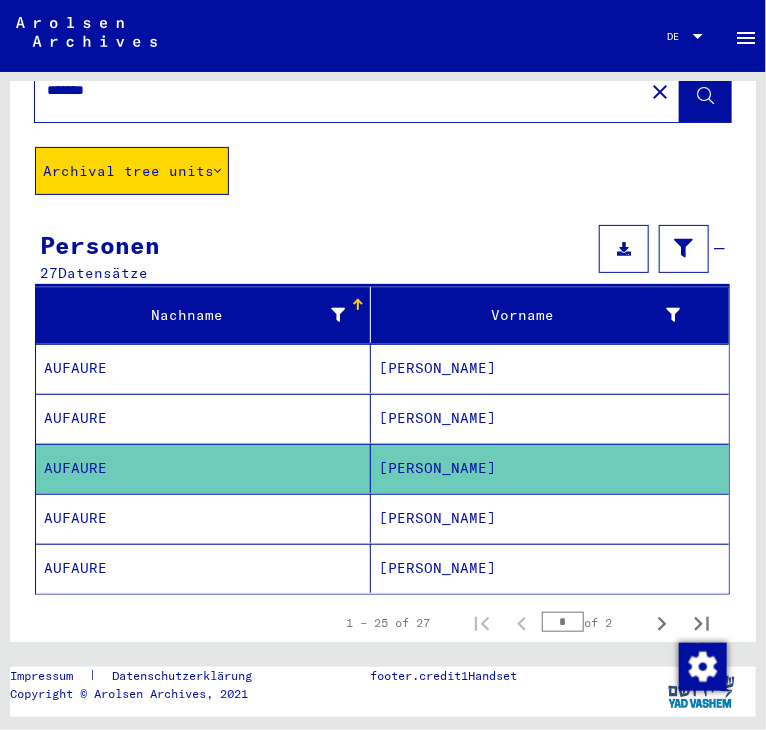 click on "AUFAURE" at bounding box center (203, 568) 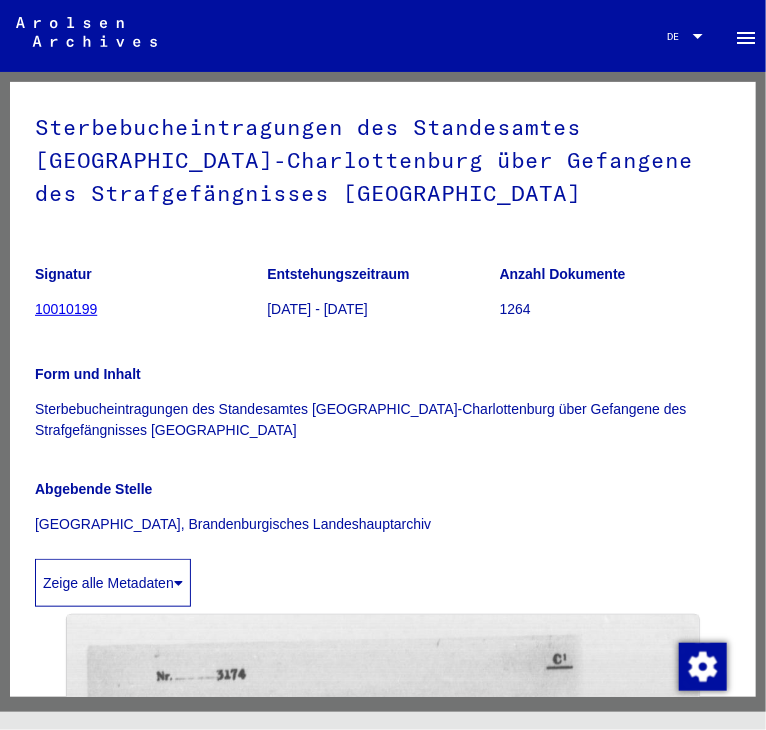 scroll, scrollTop: 0, scrollLeft: 0, axis: both 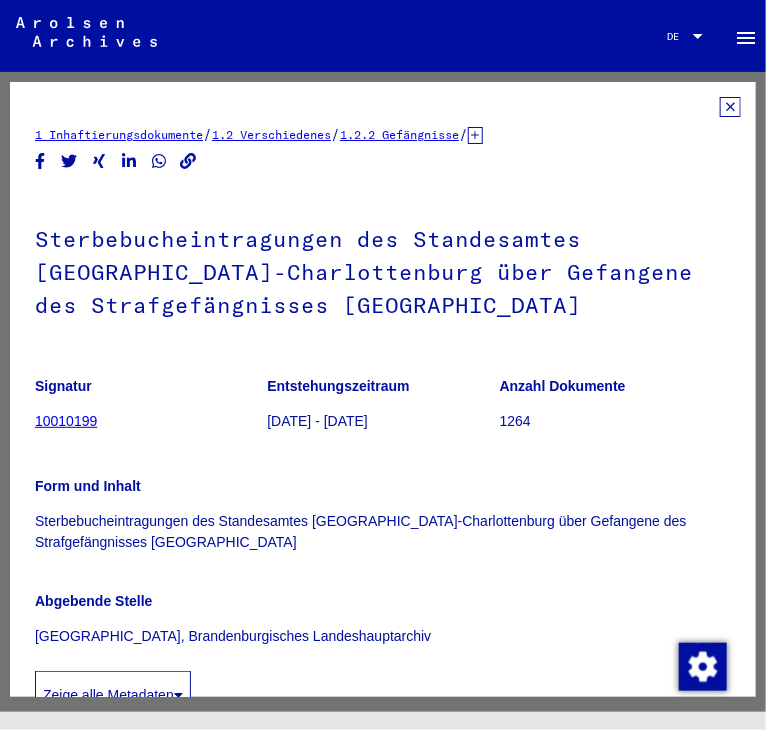 click 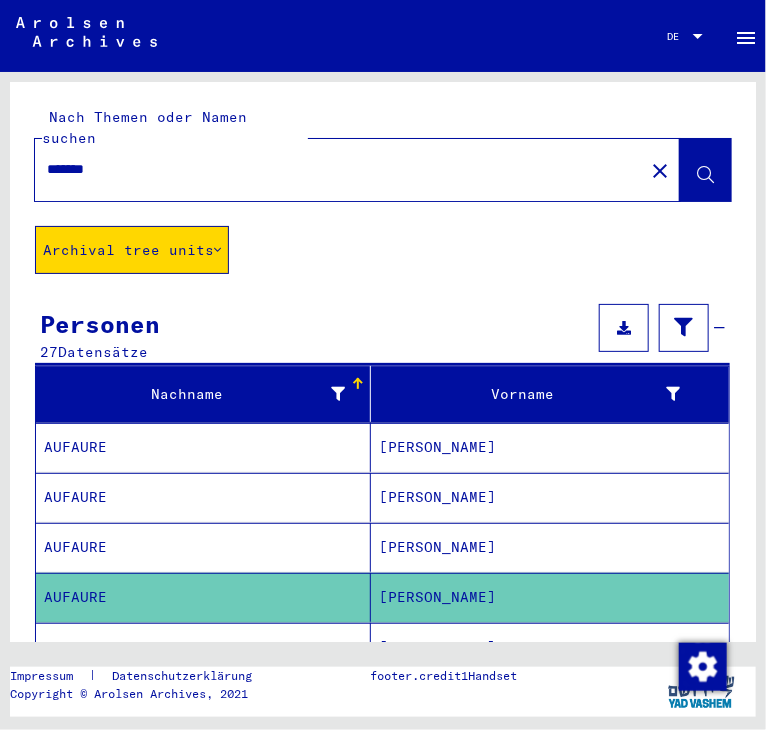 click on "AUFAURE" 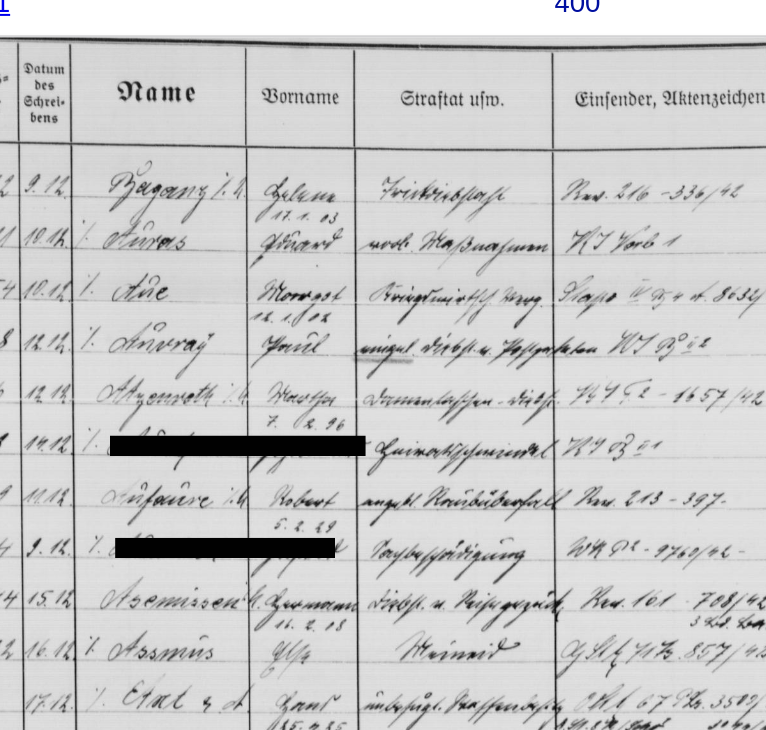 scroll, scrollTop: 103, scrollLeft: 0, axis: vertical 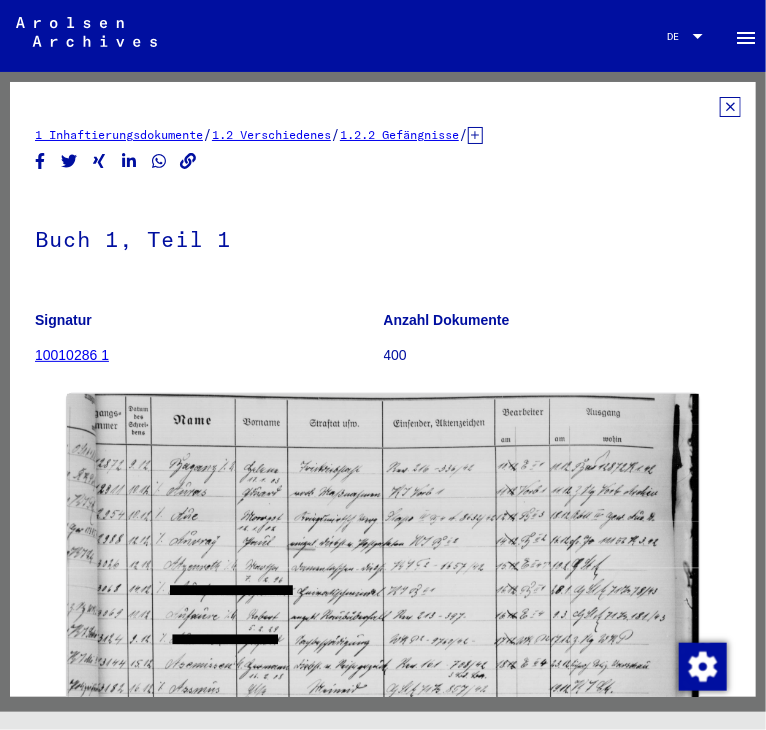 click 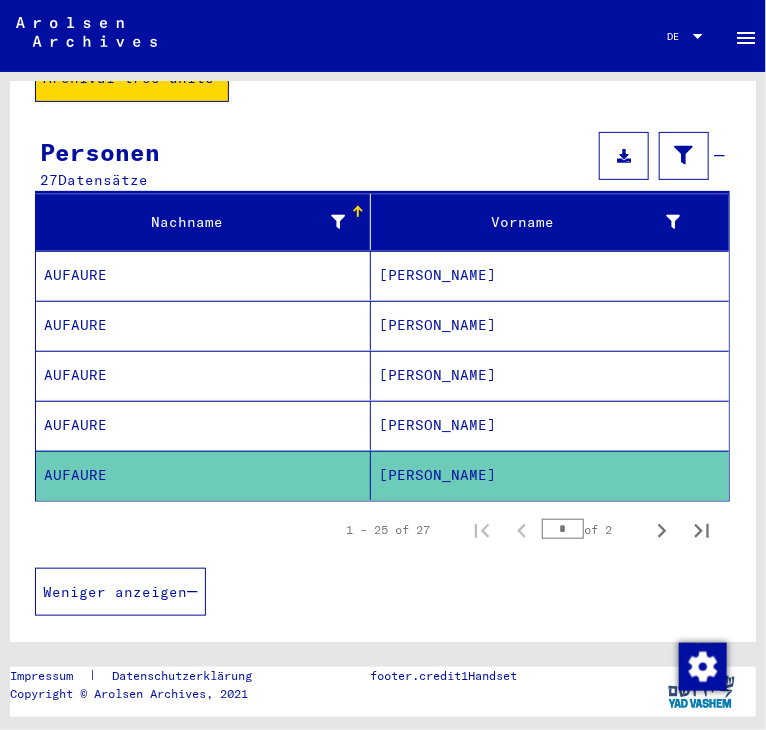 scroll, scrollTop: 173, scrollLeft: 0, axis: vertical 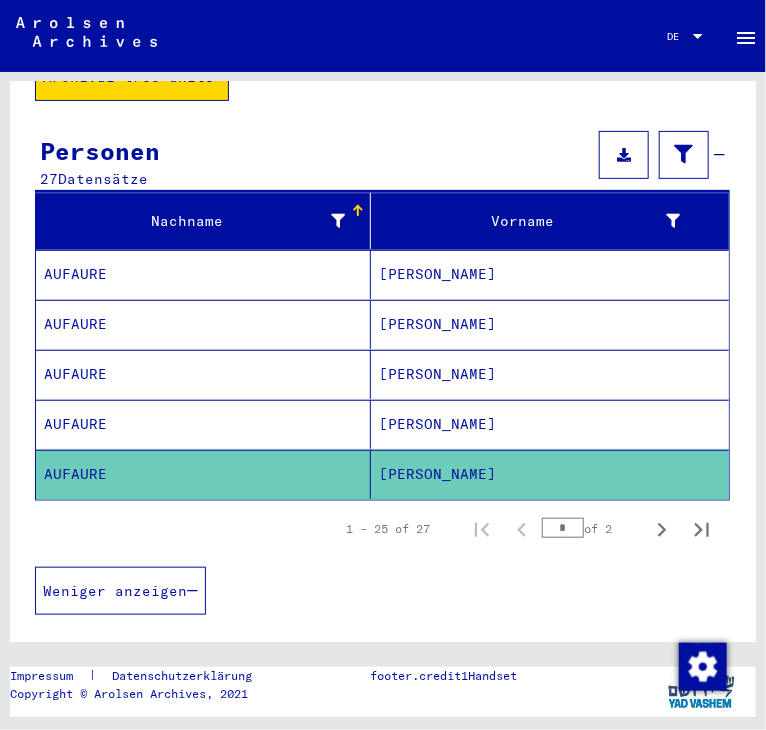 click on "AUFAURE" at bounding box center [203, 424] 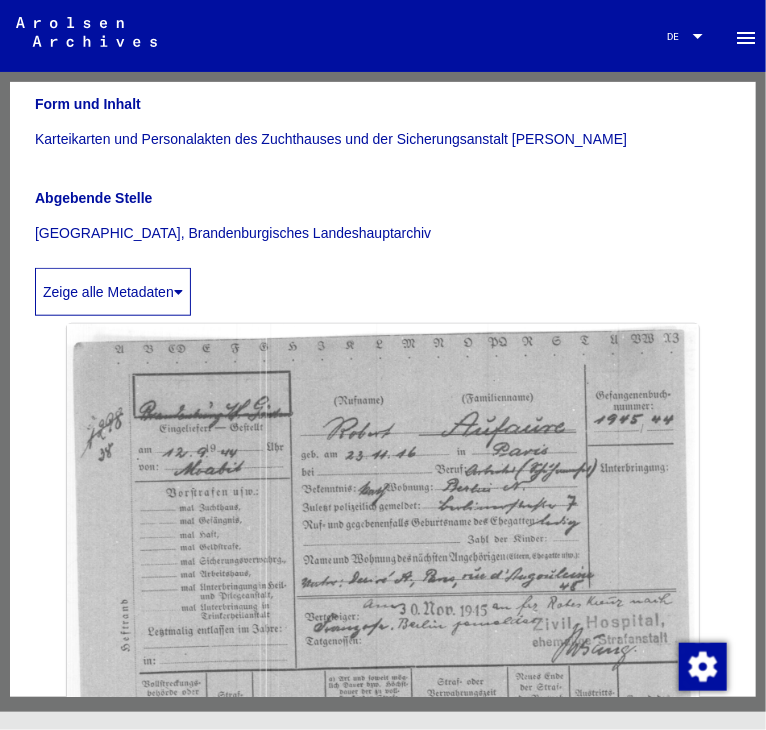 scroll, scrollTop: 490, scrollLeft: 0, axis: vertical 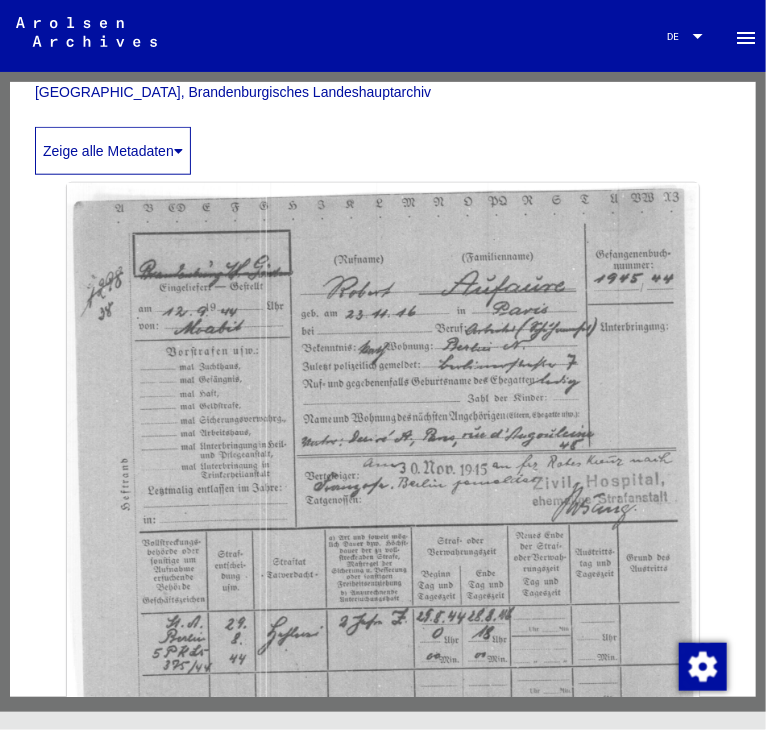 click 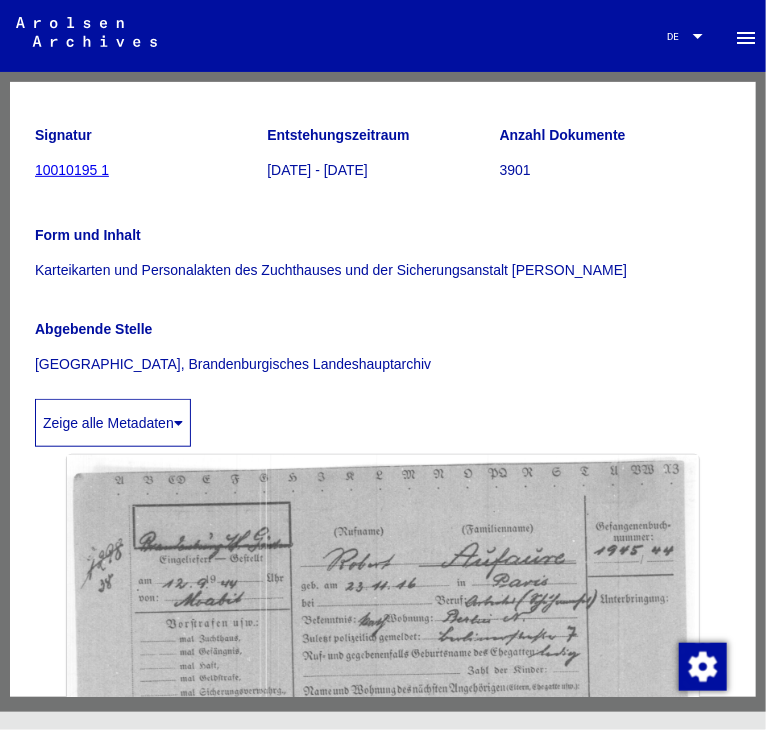 scroll, scrollTop: 0, scrollLeft: 0, axis: both 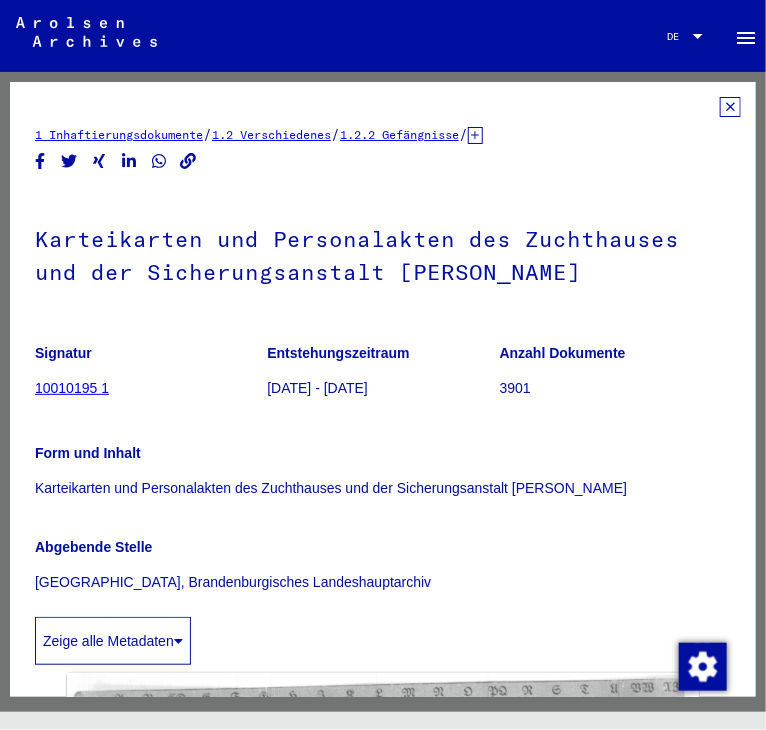 click 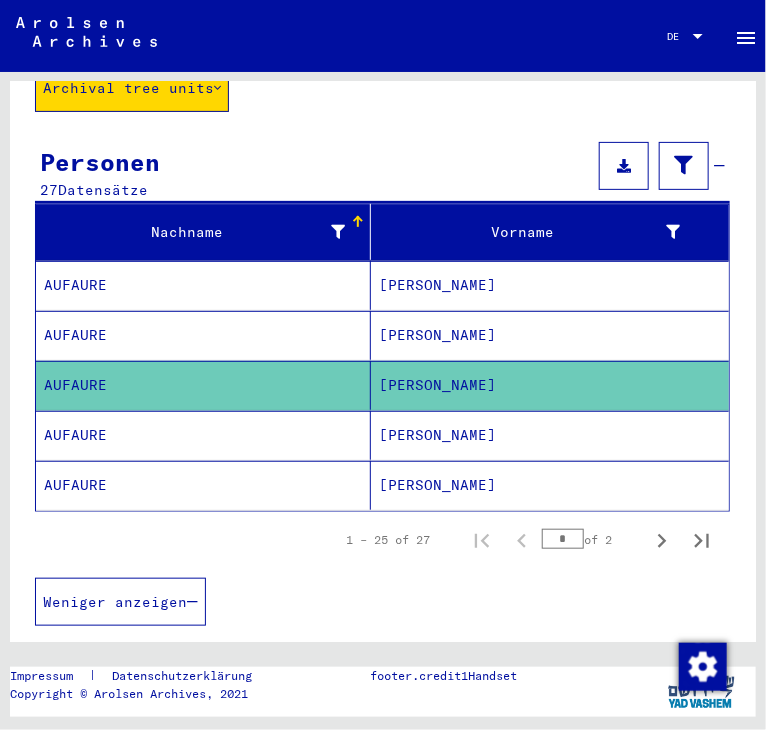 scroll, scrollTop: 164, scrollLeft: 0, axis: vertical 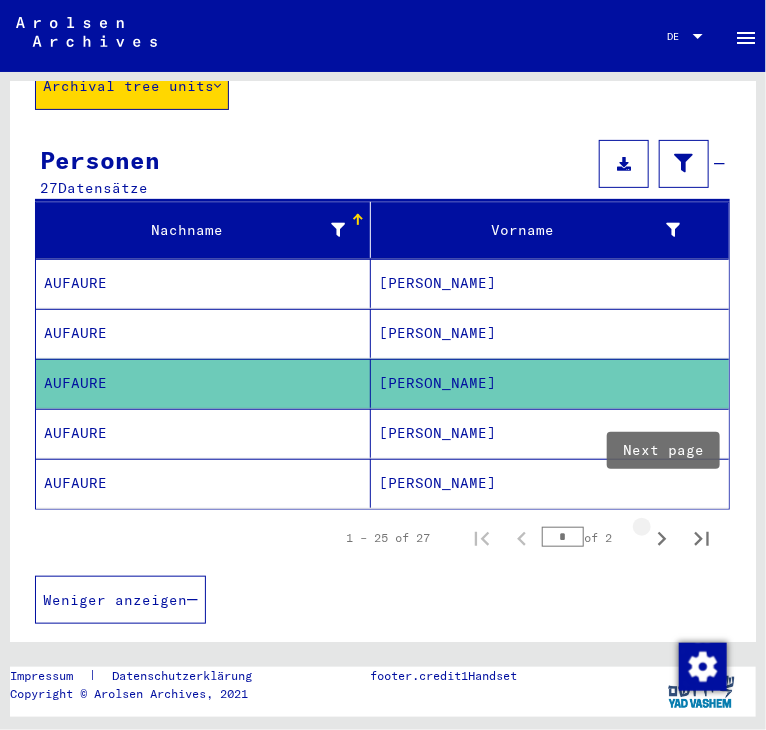 click 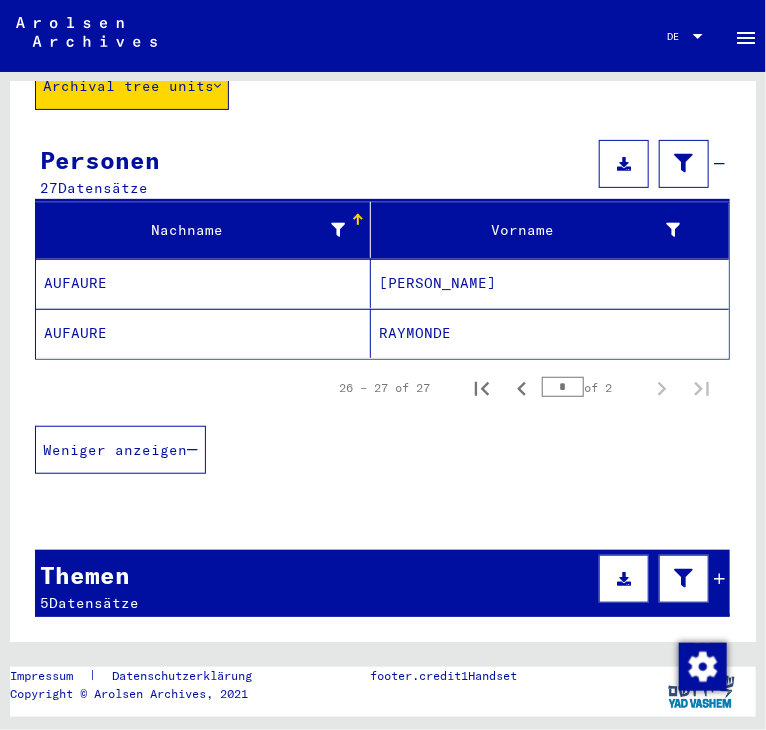 scroll, scrollTop: 0, scrollLeft: 0, axis: both 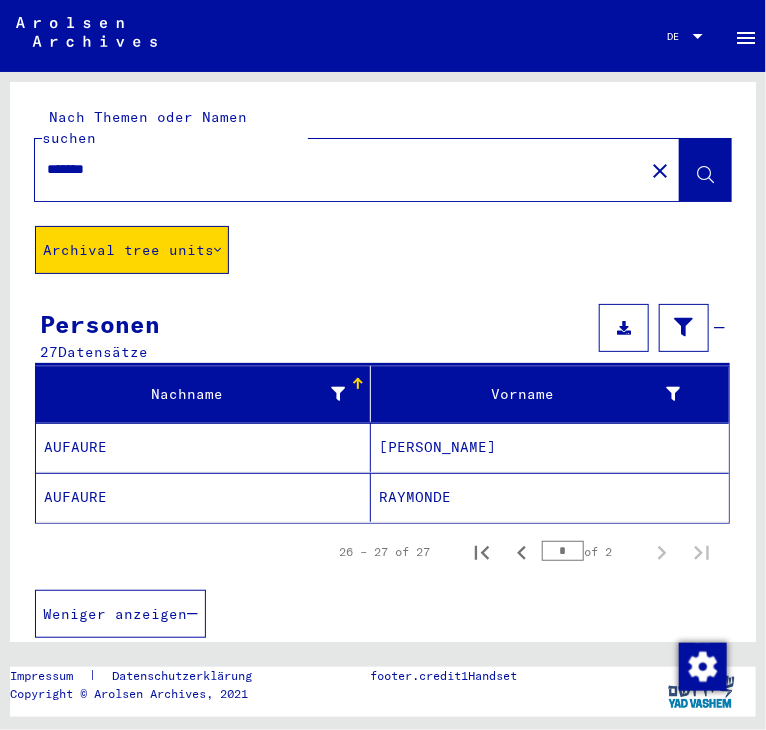 click on "*******" at bounding box center (339, 169) 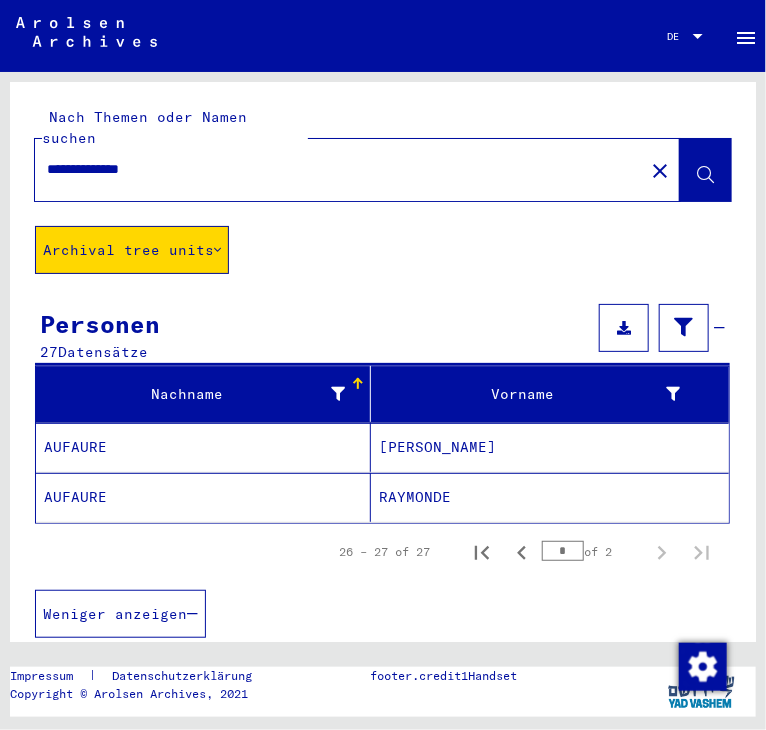 type on "**********" 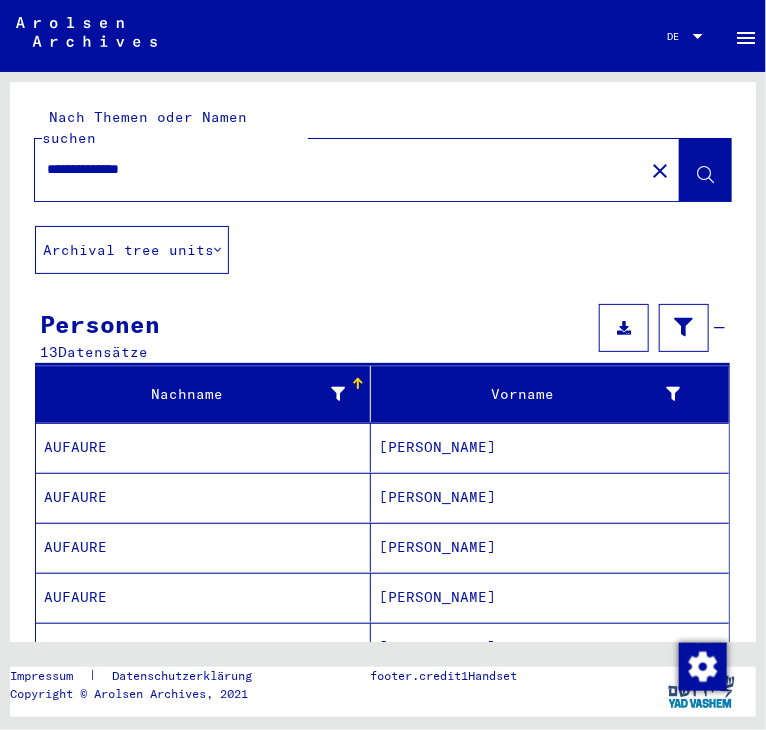 scroll, scrollTop: 72, scrollLeft: 0, axis: vertical 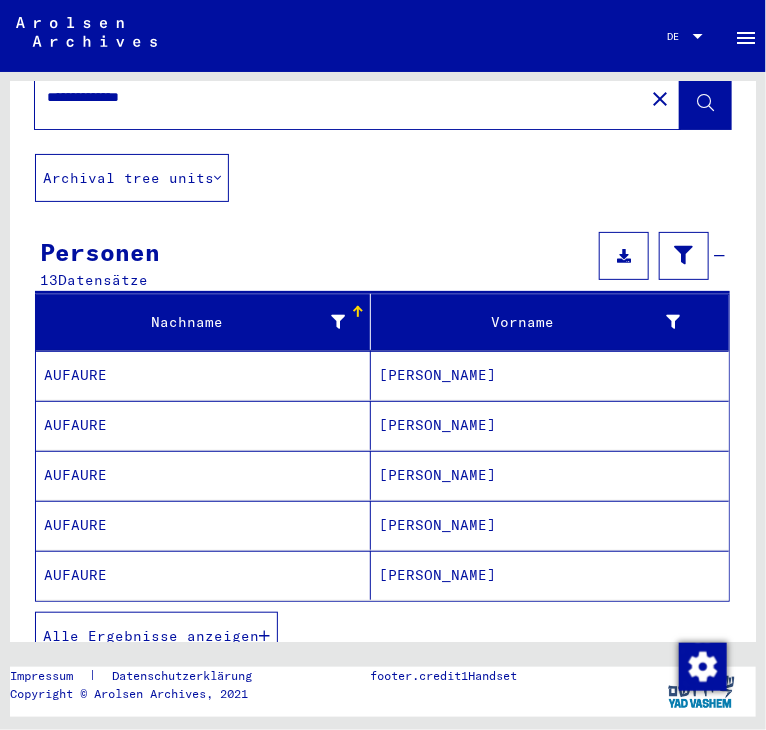 click on "AUFAURE" at bounding box center [203, 425] 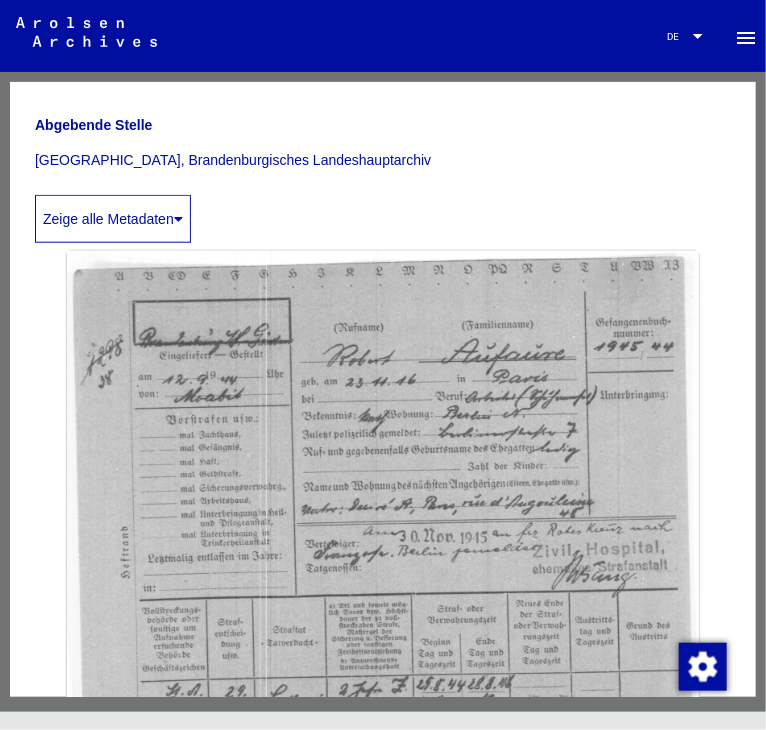 scroll, scrollTop: 0, scrollLeft: 0, axis: both 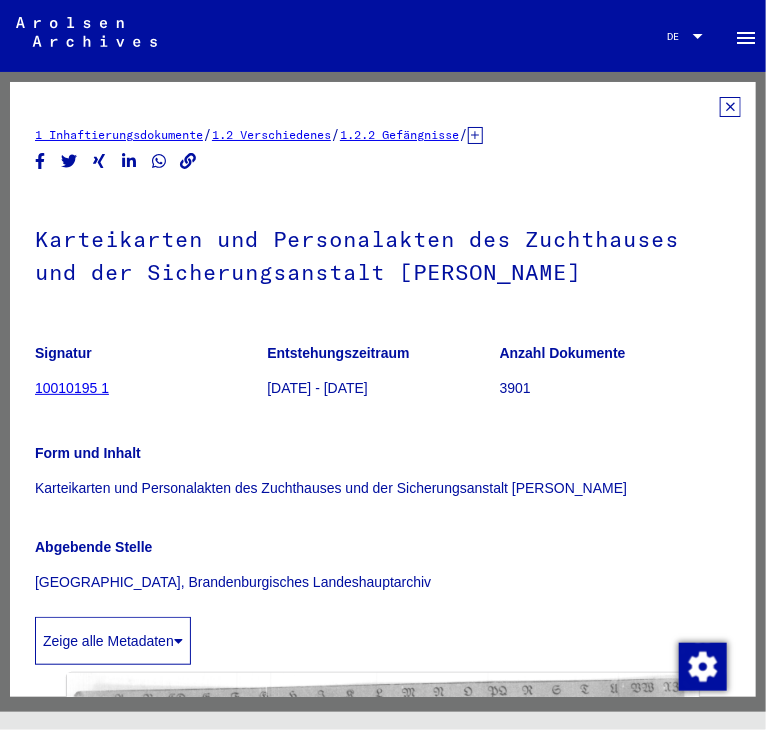 click 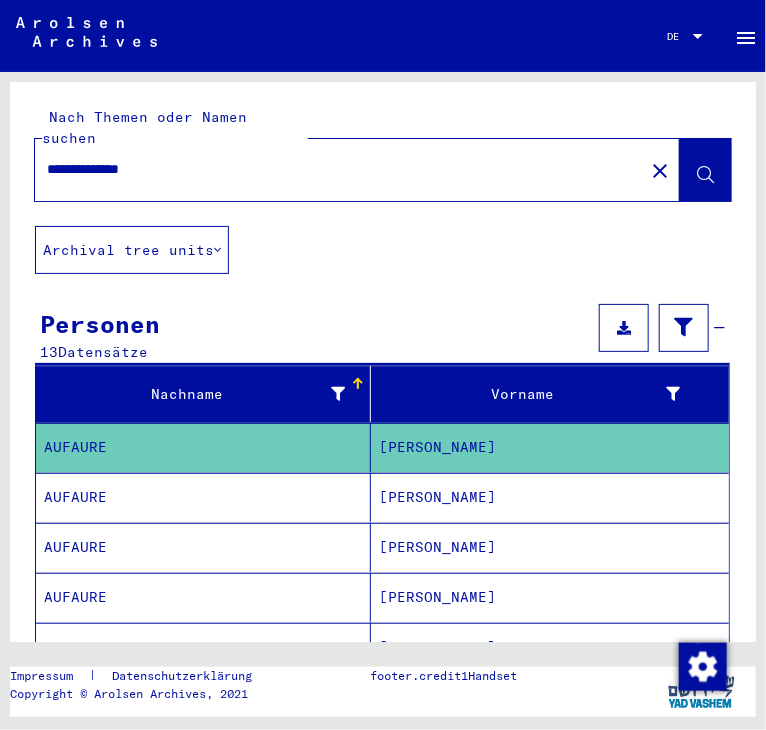 click on "AUFAURE" at bounding box center (203, 547) 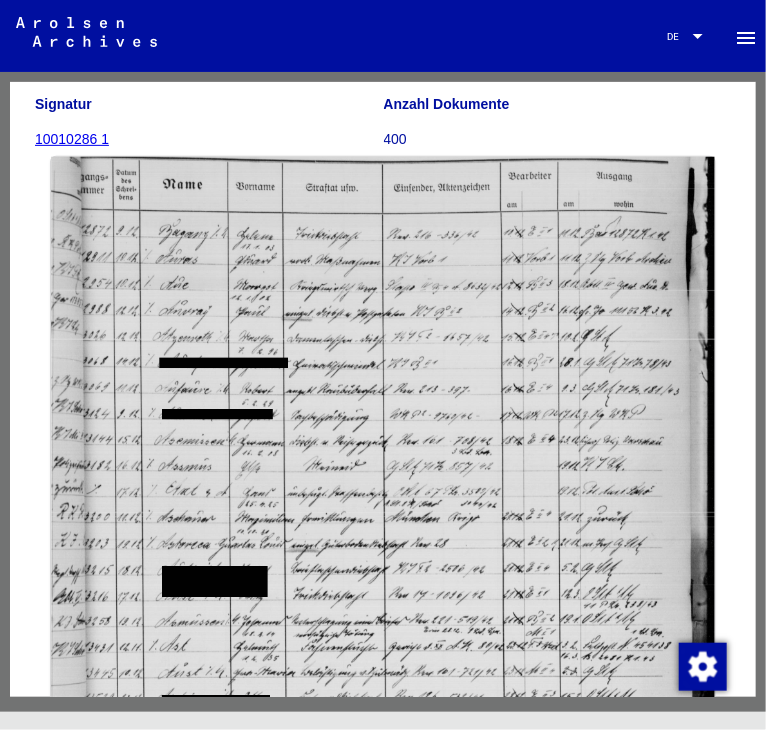 scroll, scrollTop: 0, scrollLeft: 0, axis: both 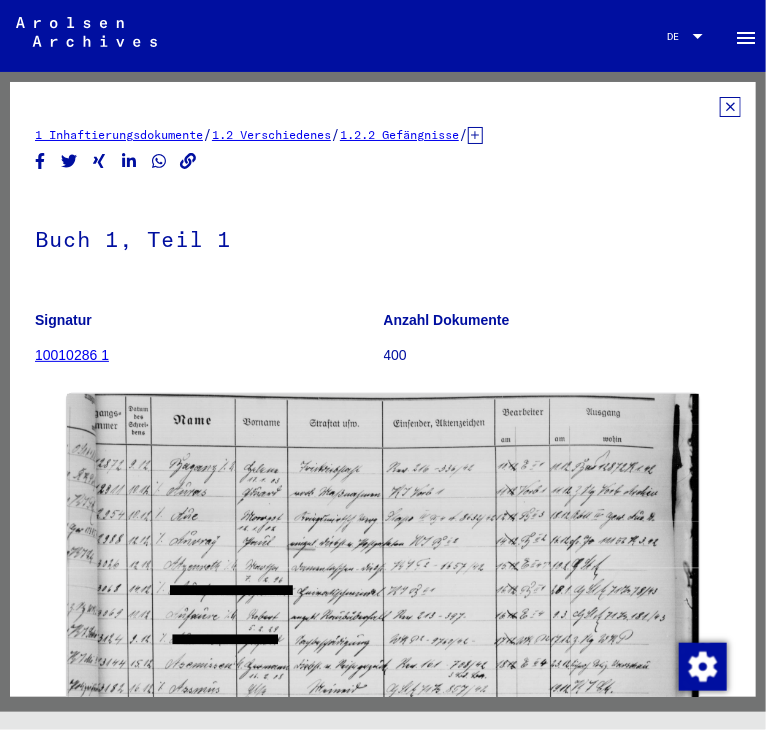 click 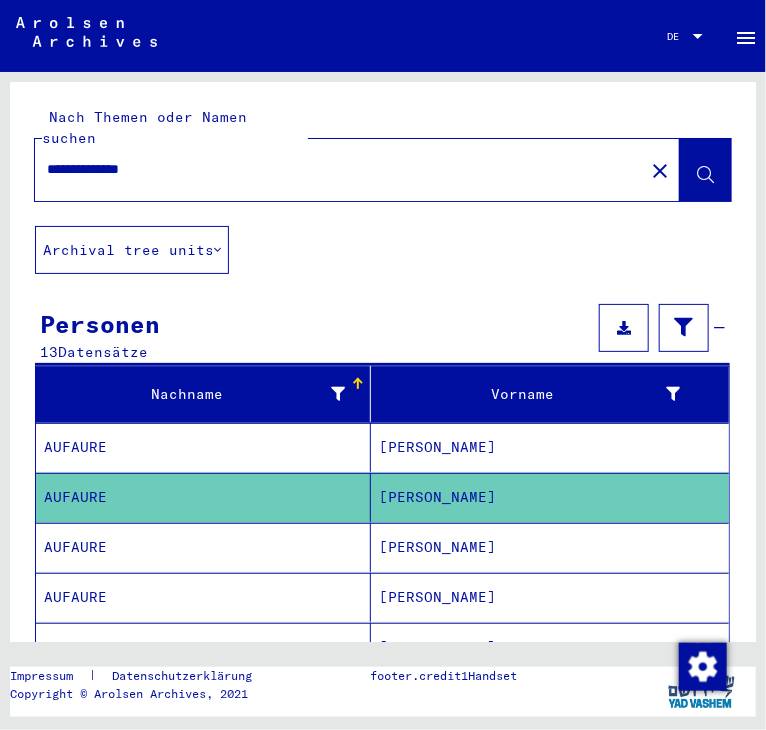 click on "AUFAURE" at bounding box center (203, 597) 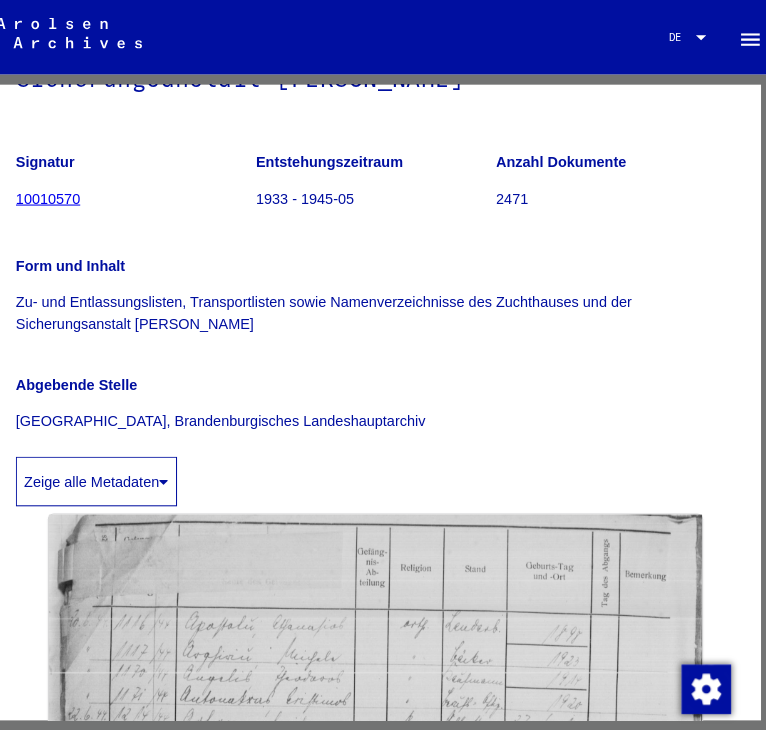 scroll, scrollTop: 0, scrollLeft: 0, axis: both 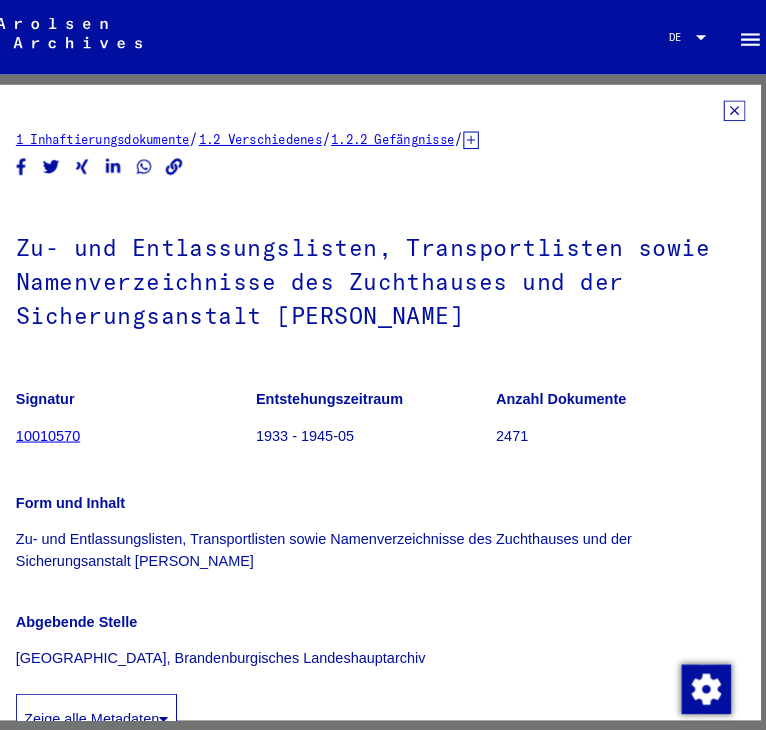 click 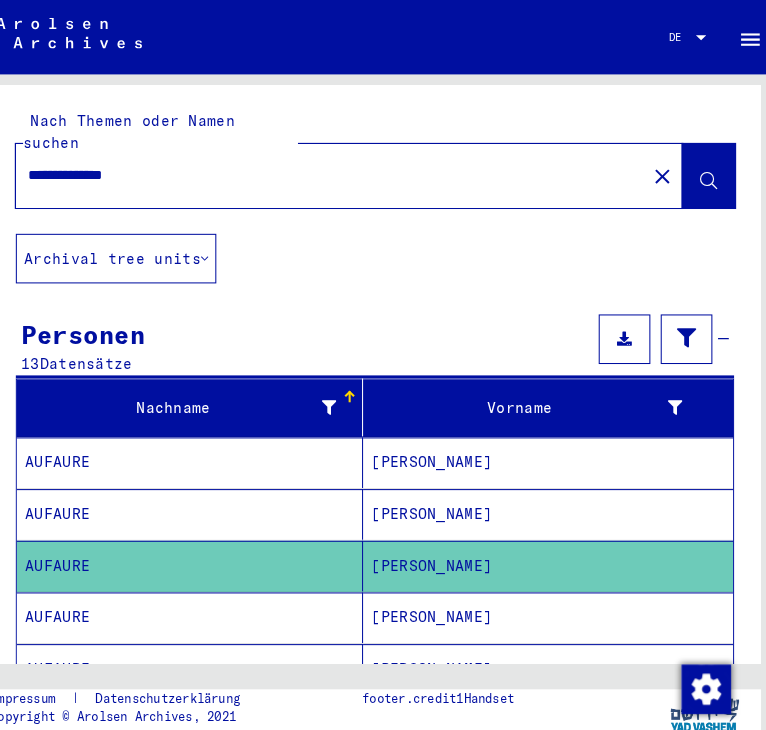 scroll, scrollTop: 142, scrollLeft: 0, axis: vertical 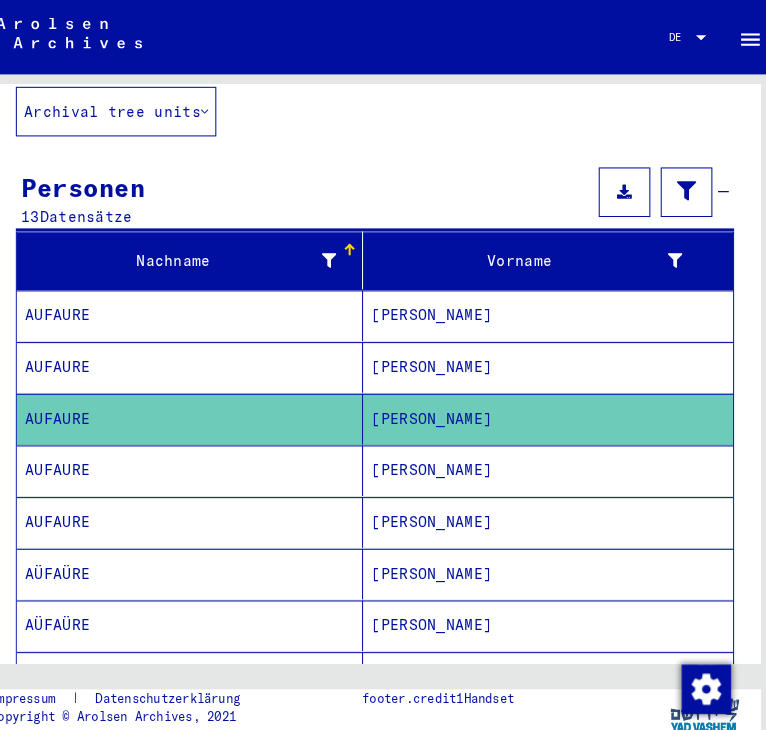 click on "[PERSON_NAME]" at bounding box center (550, 505) 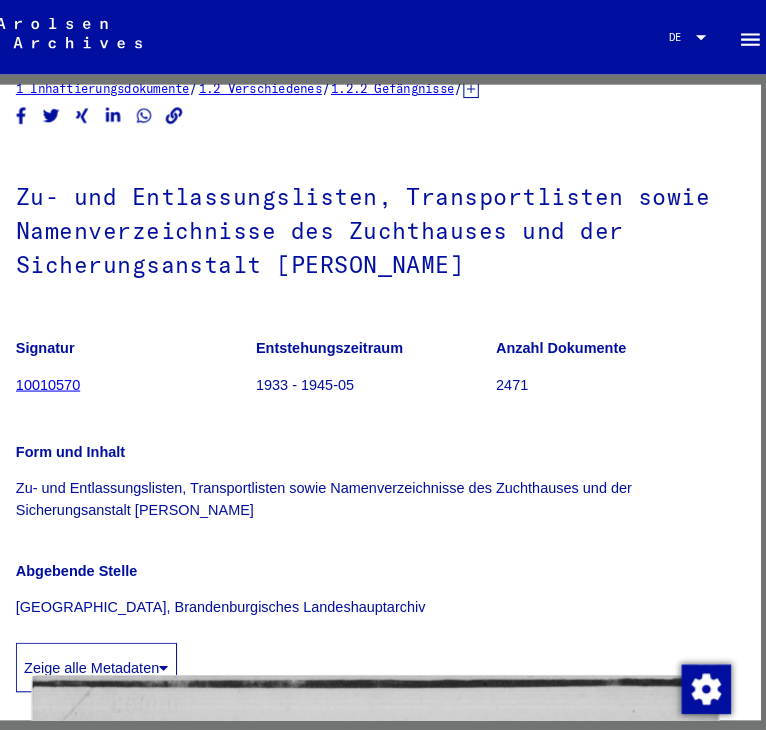 scroll, scrollTop: 0, scrollLeft: 0, axis: both 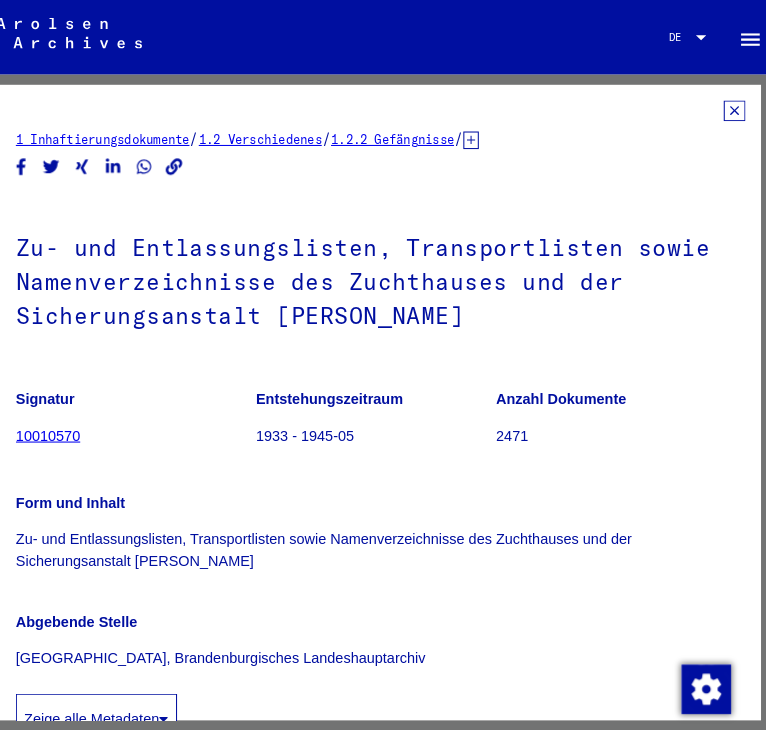 click 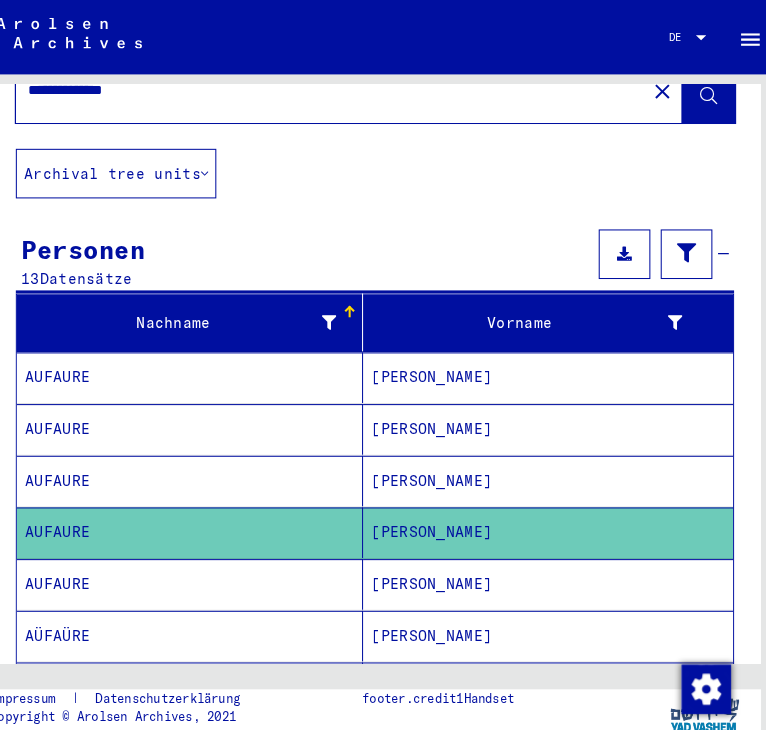 scroll, scrollTop: 133, scrollLeft: 0, axis: vertical 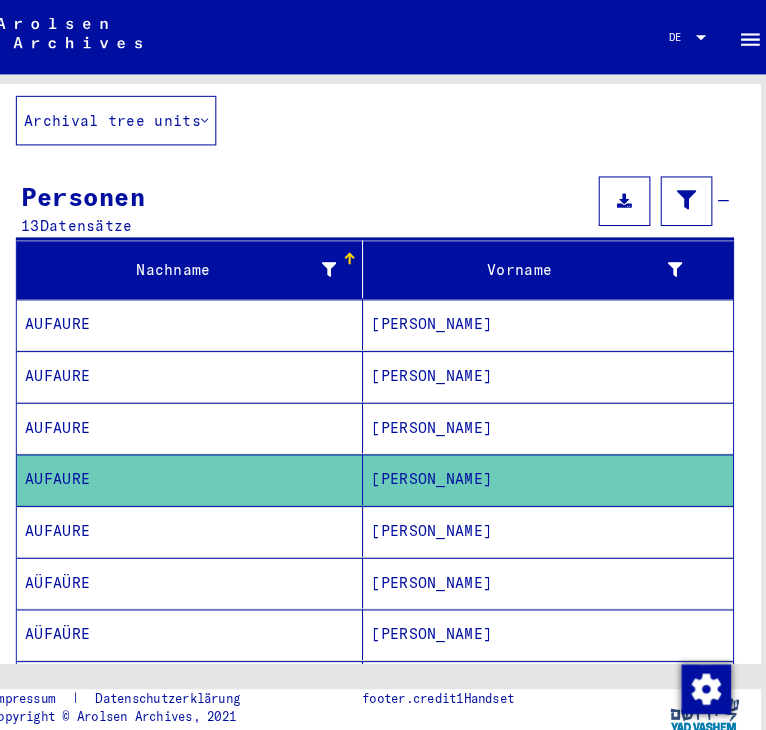 click on "[PERSON_NAME]" at bounding box center [550, 564] 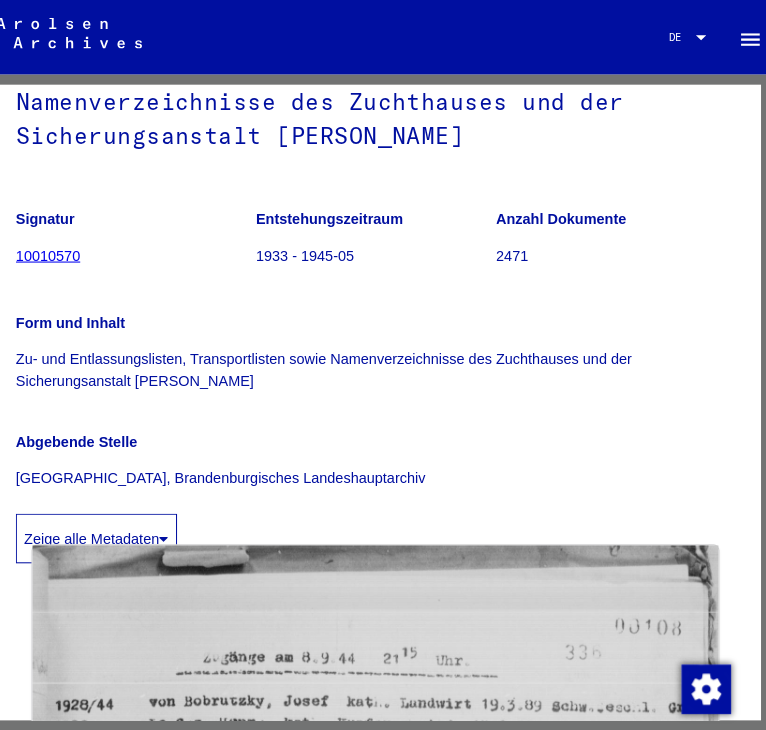 scroll, scrollTop: 0, scrollLeft: 0, axis: both 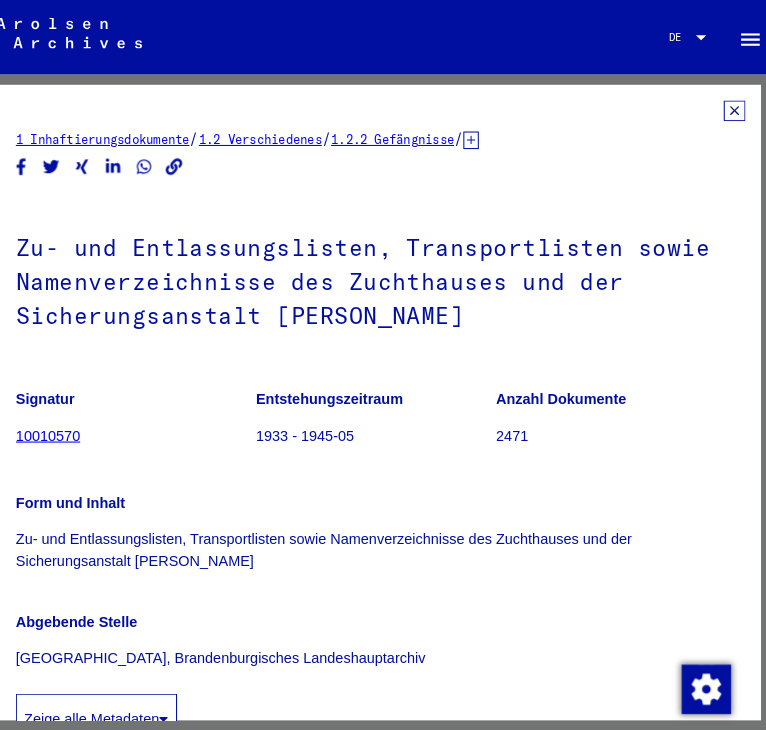 click 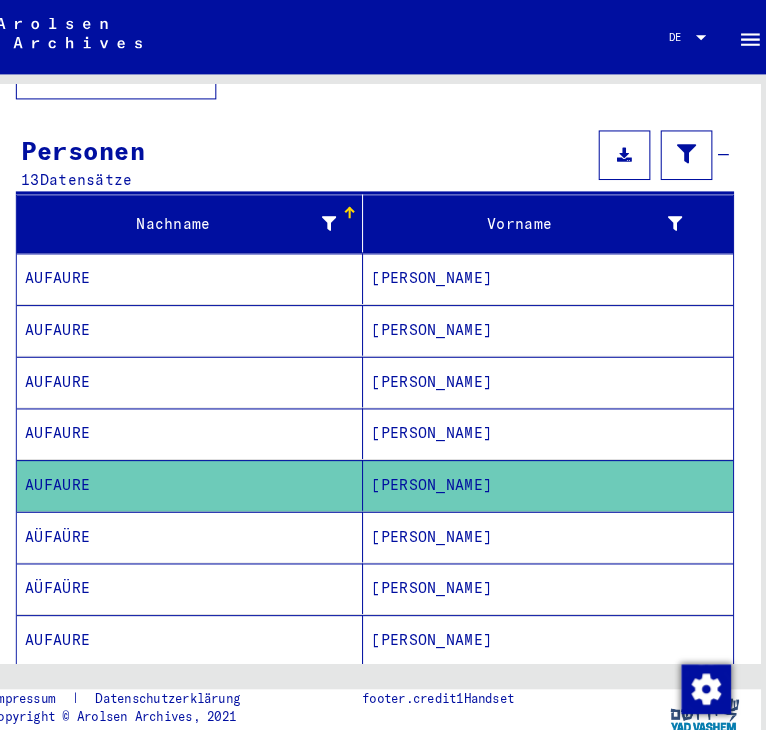 scroll, scrollTop: 213, scrollLeft: 0, axis: vertical 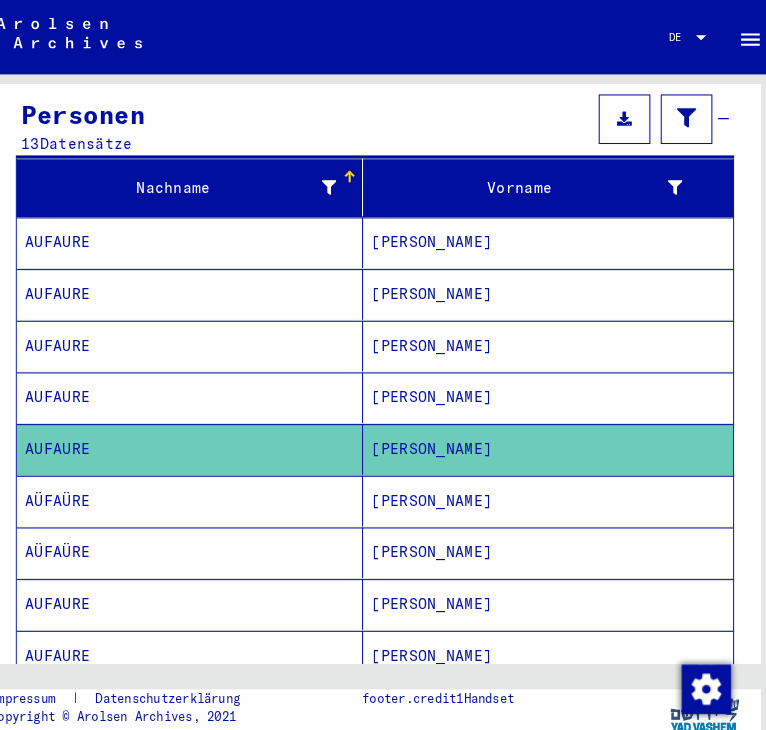click on "[PERSON_NAME]" at bounding box center [550, 534] 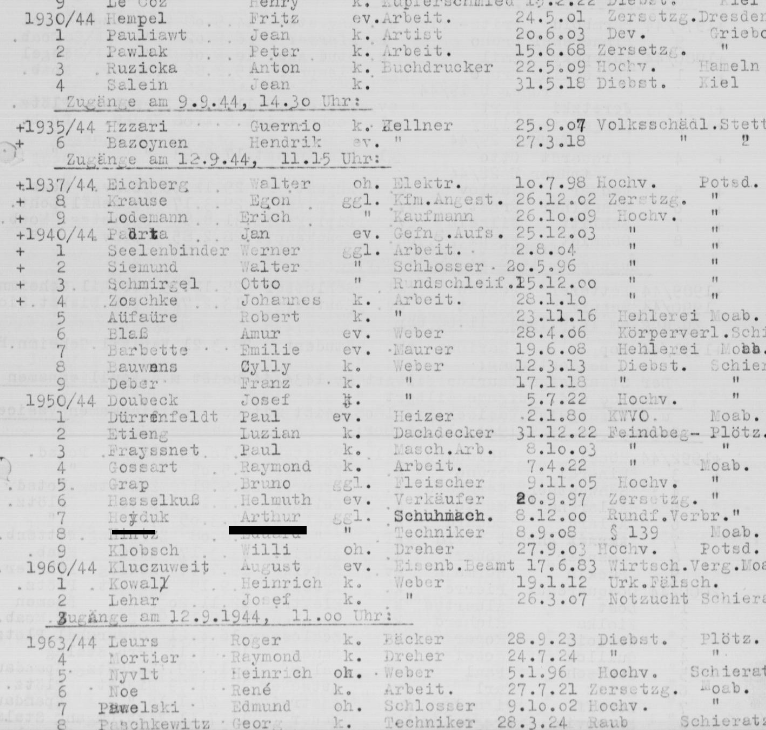 scroll, scrollTop: 1757, scrollLeft: 0, axis: vertical 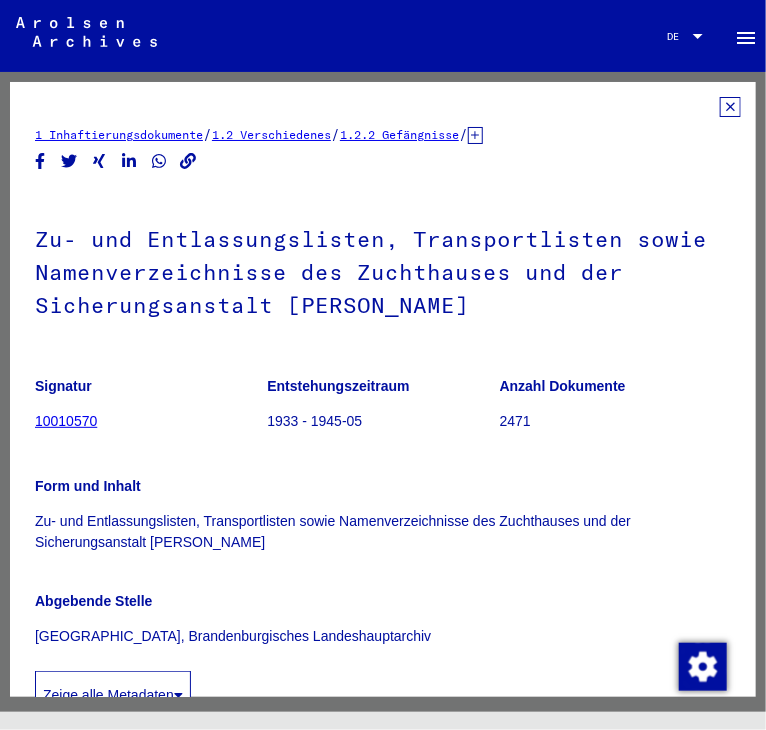 click on "1 Inhaftierungsdokumente   /   1.2 Verschiedenes   /   1.2.2 Gefängnisse   /   [TECHNICAL_ID] Listenmaterial Gruppe P.P.   /   [PERSON_NAME] (Provinz)   /  Zu- und Entlassungslisten, Transportlisten sowie Namenverzeichnisse des Zuchthauses und der Sicherungsanstalt [PERSON_NAME]  Signatur 10010570 Entstehungszeitraum 1933 - 1945-05 Anzahl Dokumente 2471 Form und Inhalt Zu- und Entlassungslisten, Transportlisten sowie Namenverzeichnisse des Zuchthauses und der Sicherungsanstalt [PERSON_NAME] Abgebende Stelle [GEOGRAPHIC_DATA], Brandenburgisches Landeshauptarchiv Zeige alle Metadaten  DocID: 12116742 See comments created before [DATE]" 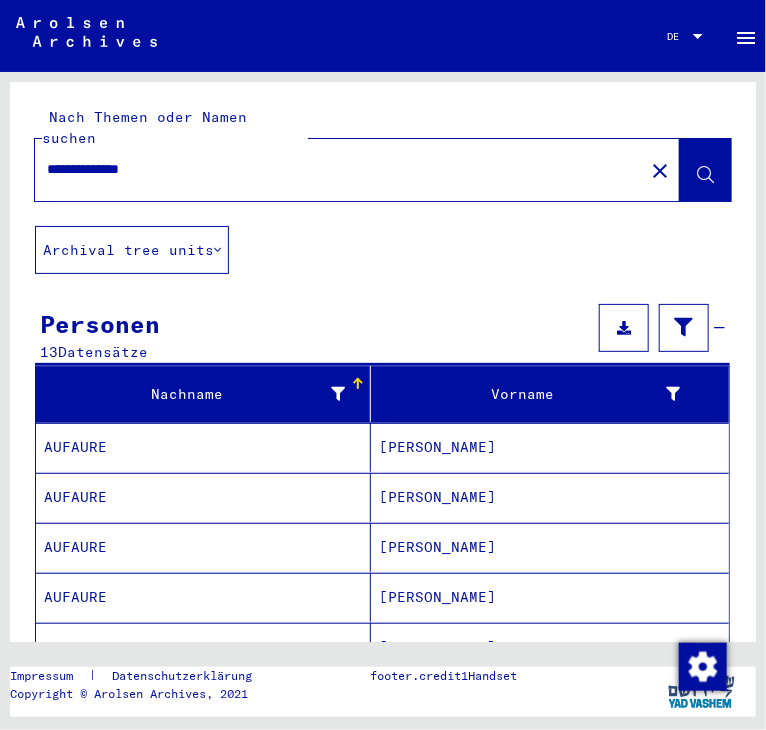 scroll, scrollTop: 244, scrollLeft: 0, axis: vertical 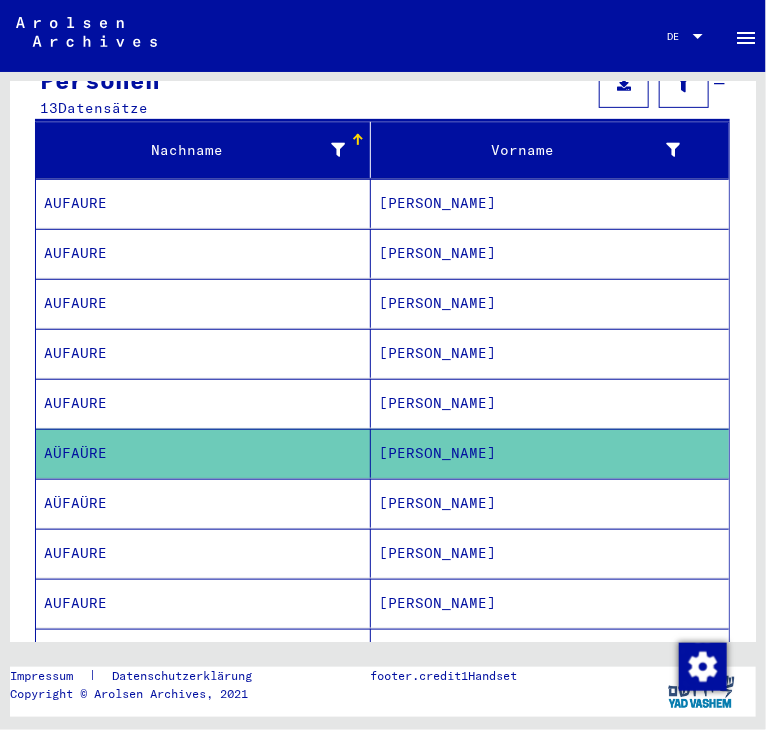 click on "[PERSON_NAME]" 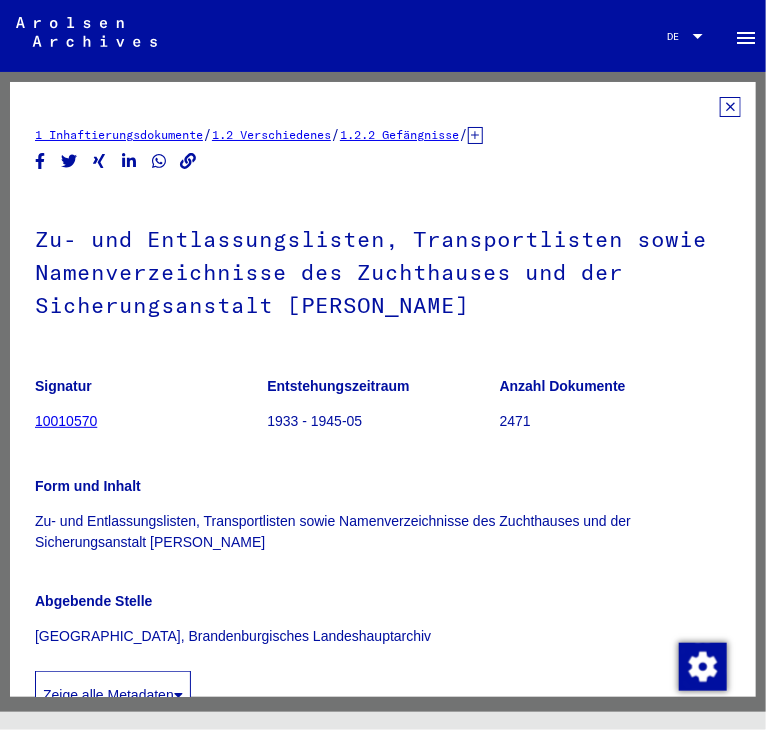 click 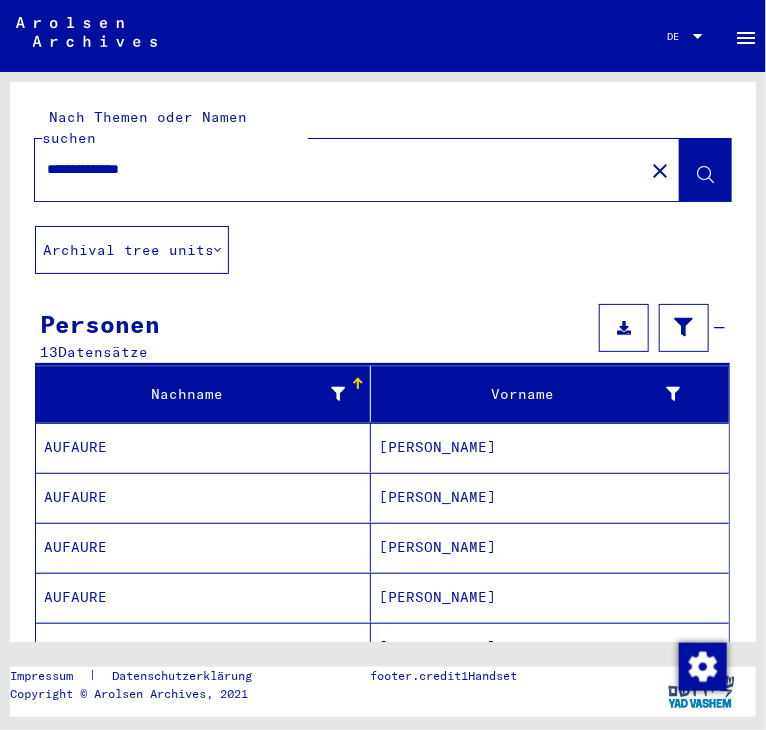 scroll, scrollTop: 258, scrollLeft: 0, axis: vertical 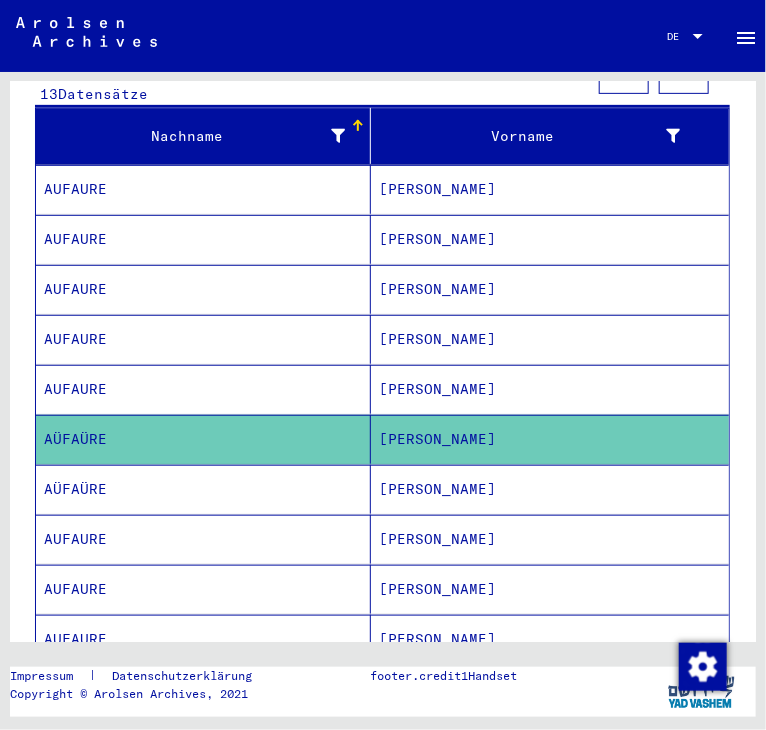 click on "[PERSON_NAME]" at bounding box center [550, 539] 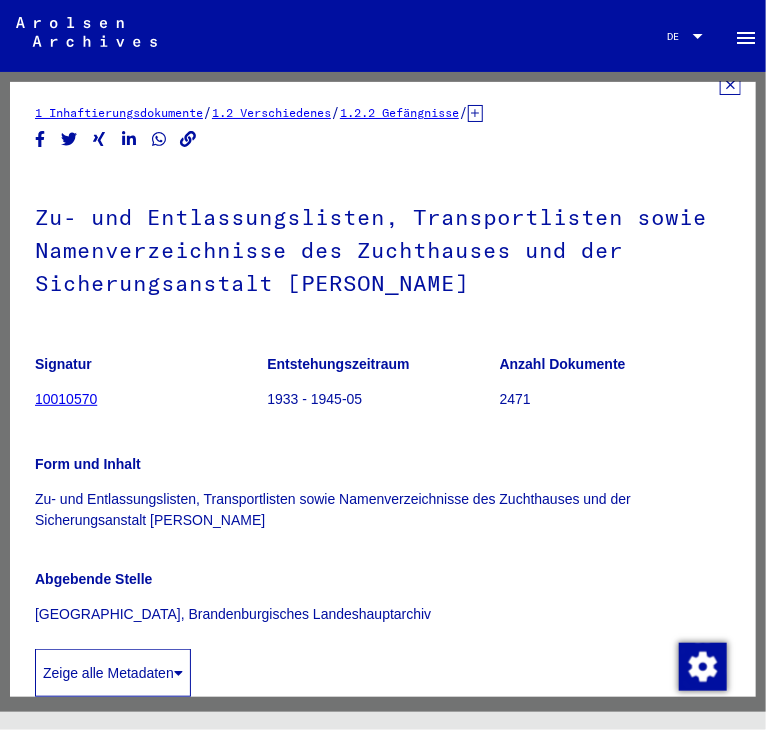 scroll, scrollTop: 0, scrollLeft: 0, axis: both 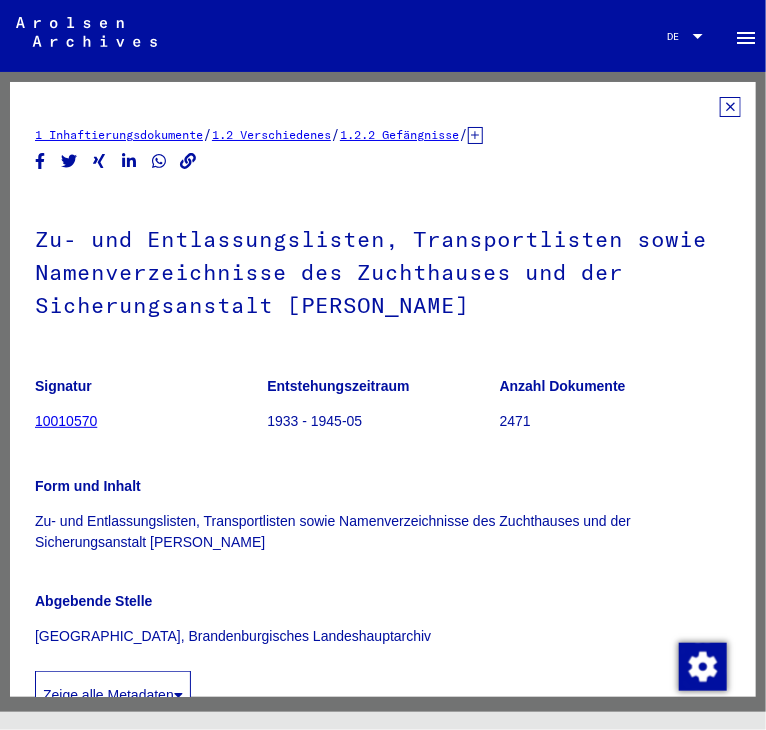 click 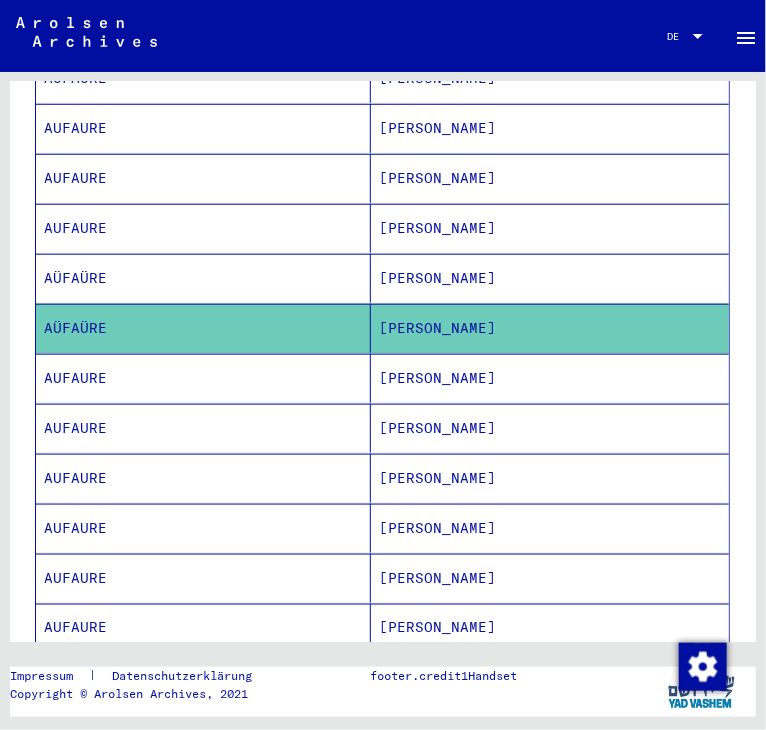 scroll, scrollTop: 426, scrollLeft: 0, axis: vertical 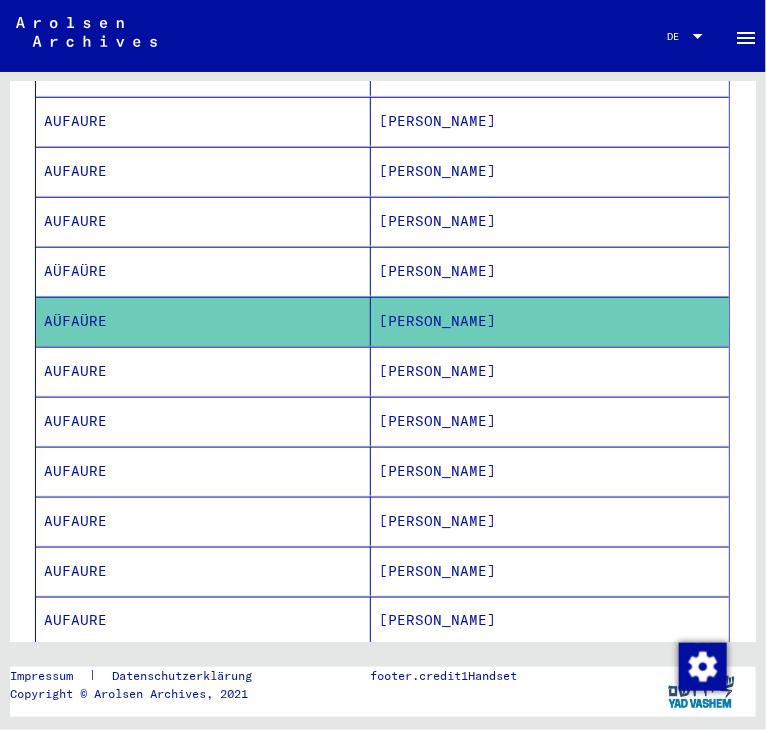 click on "[PERSON_NAME]" at bounding box center [550, 421] 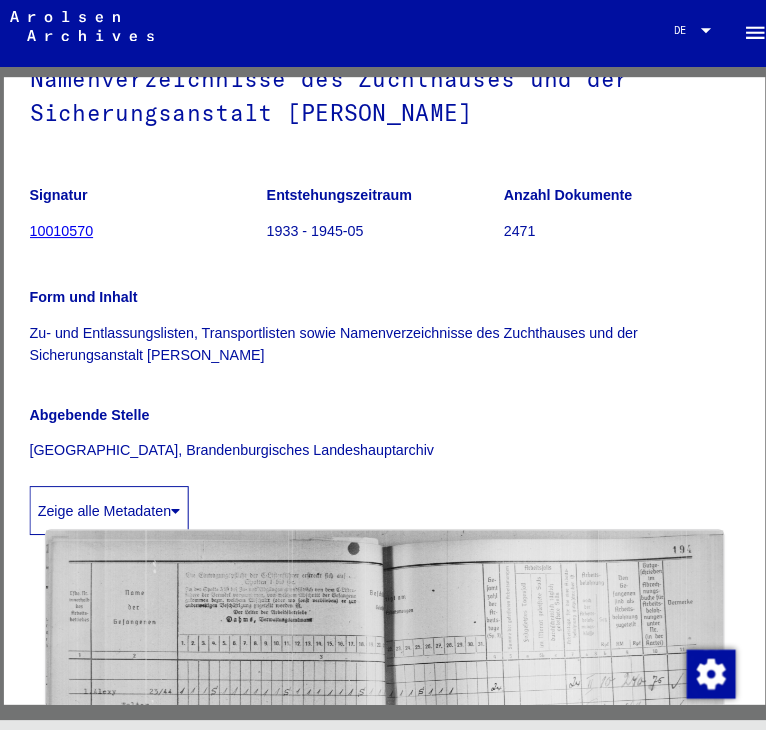 scroll, scrollTop: 0, scrollLeft: 0, axis: both 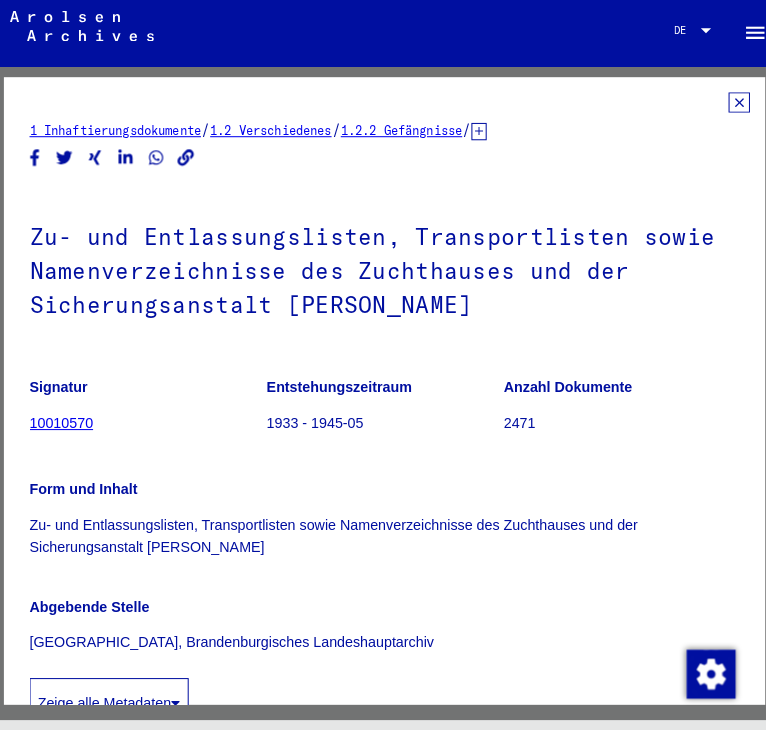 click 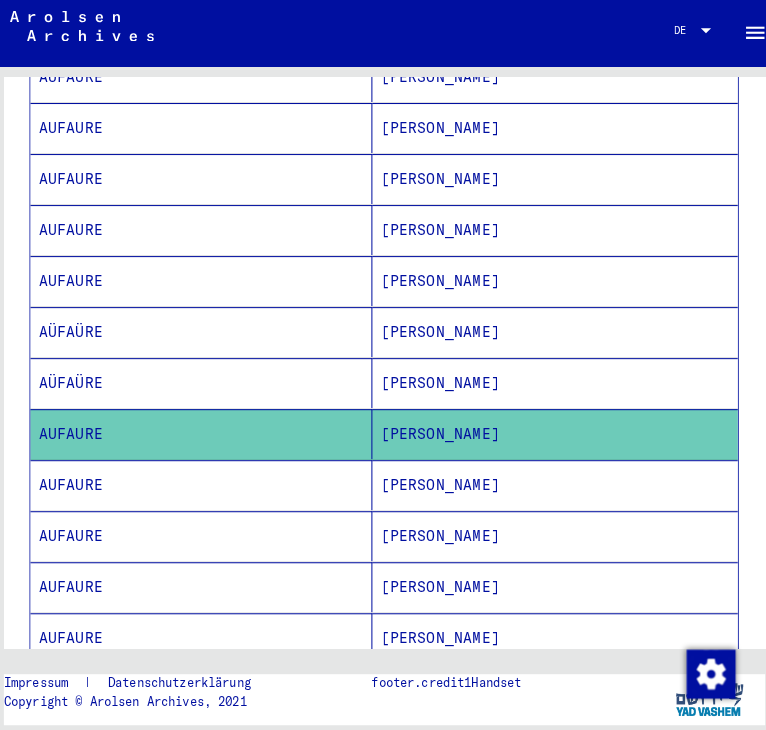 scroll, scrollTop: 382, scrollLeft: 0, axis: vertical 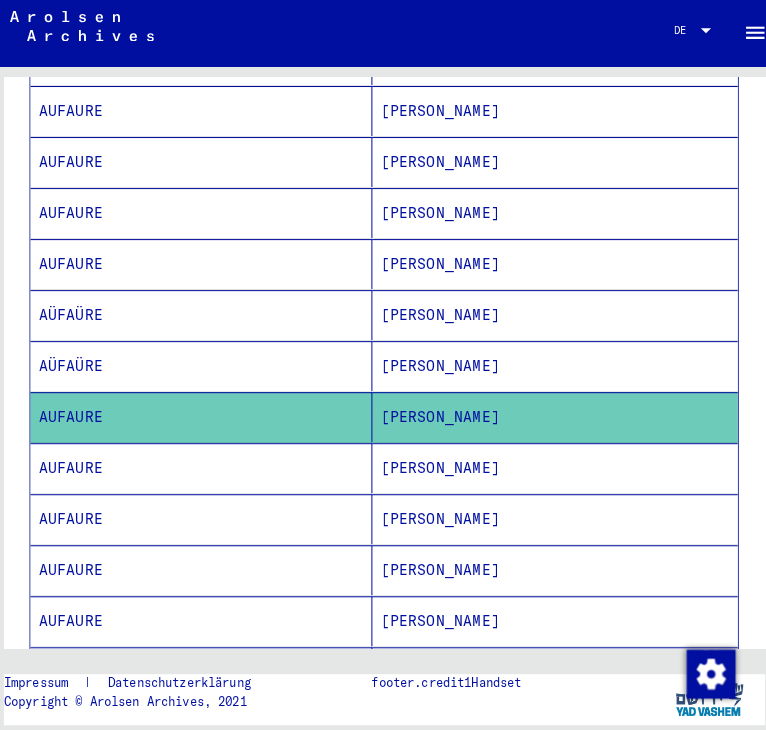 click on "[PERSON_NAME]" at bounding box center (550, 515) 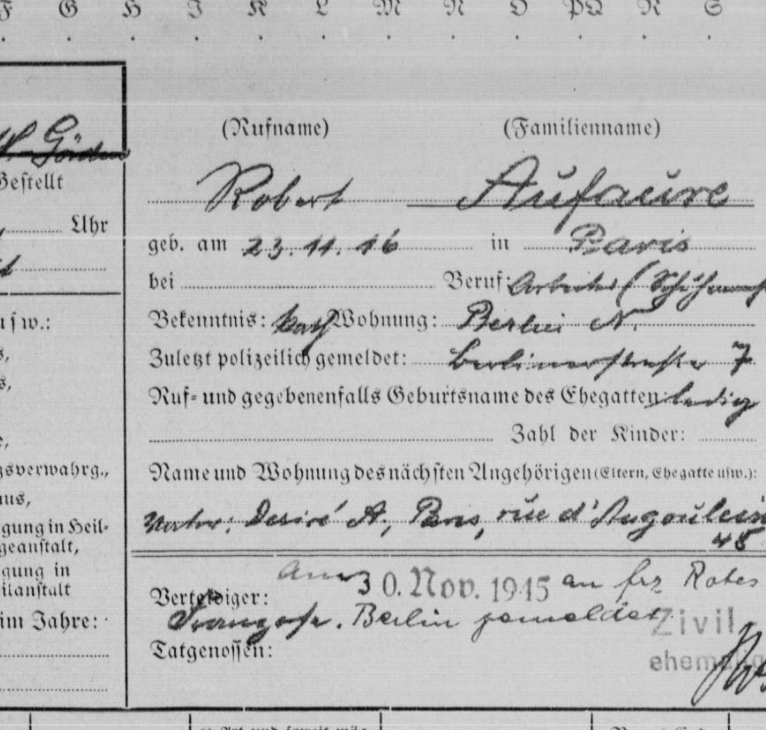 scroll, scrollTop: 455, scrollLeft: 0, axis: vertical 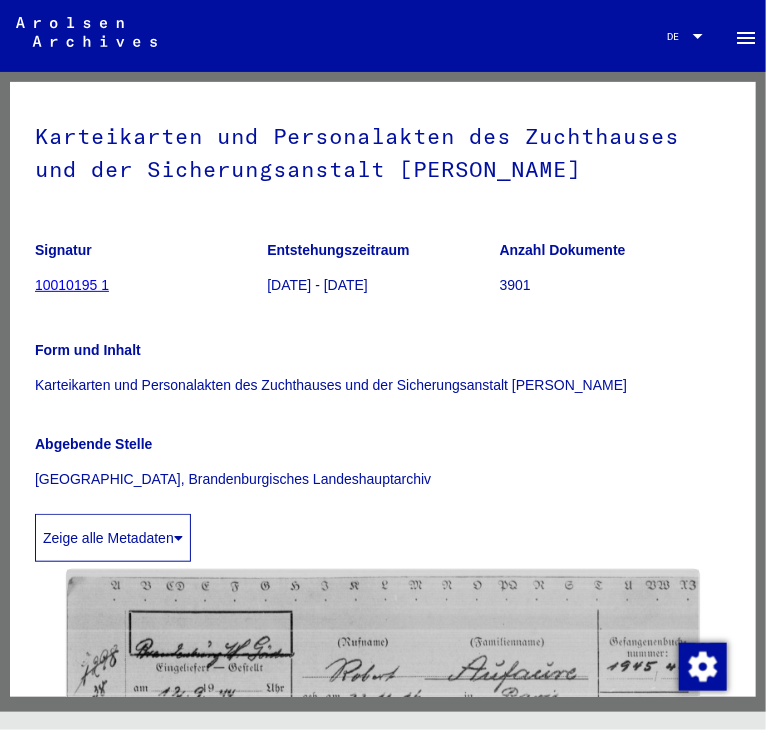 click on "Karteikarten und Personalakten des Zuchthauses und der Sicherungsanstalt [PERSON_NAME]" 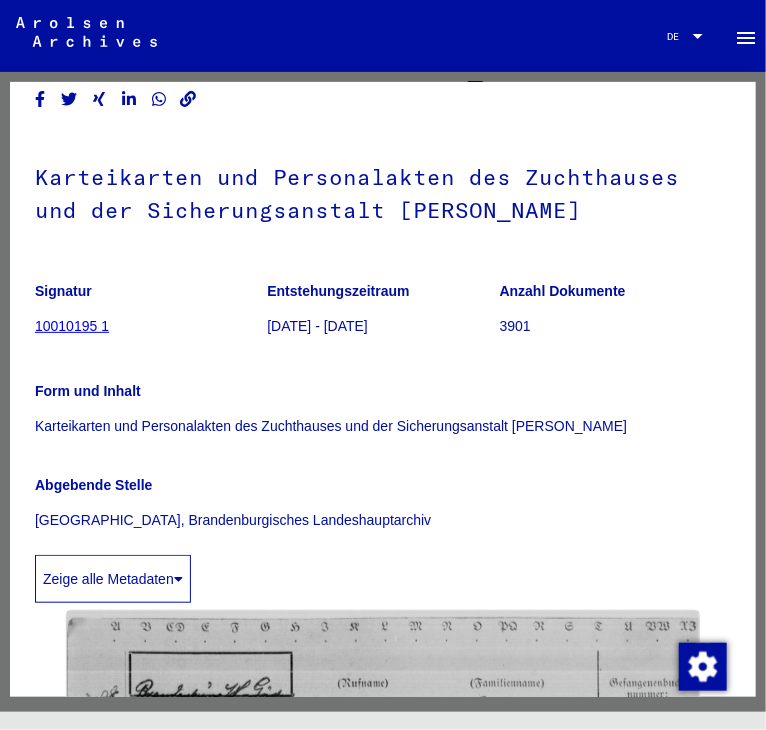 scroll, scrollTop: 0, scrollLeft: 0, axis: both 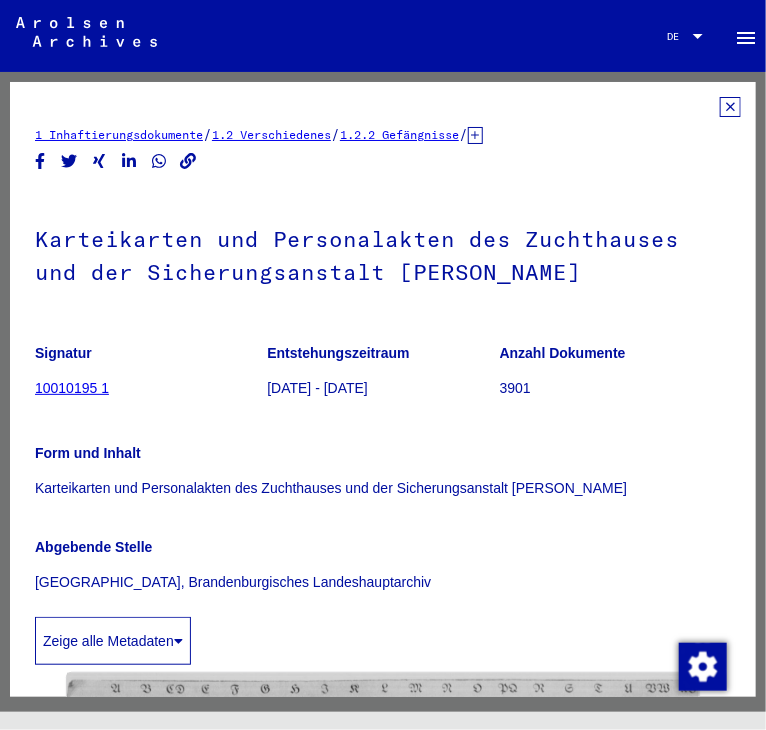 click 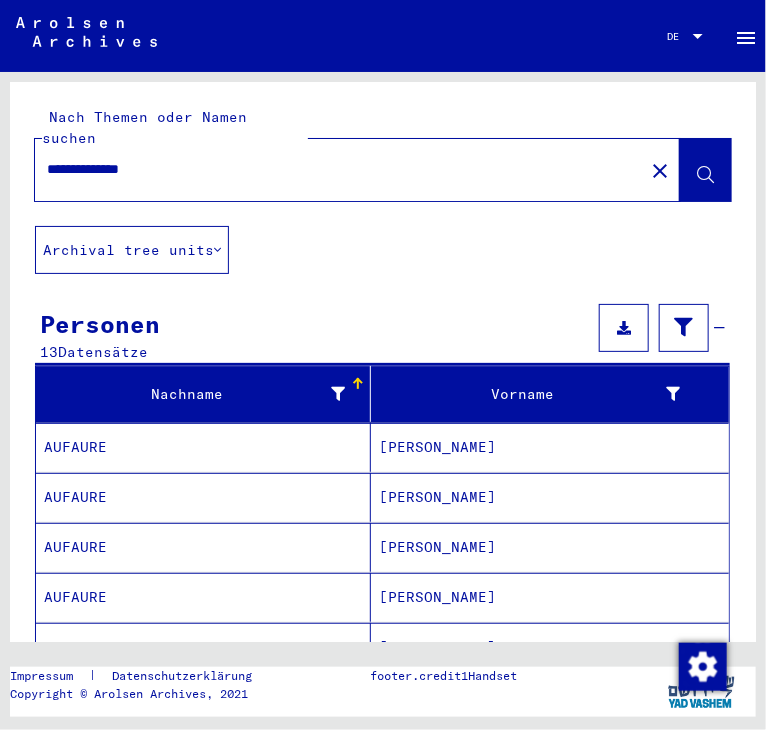 click on "**********" at bounding box center [339, 169] 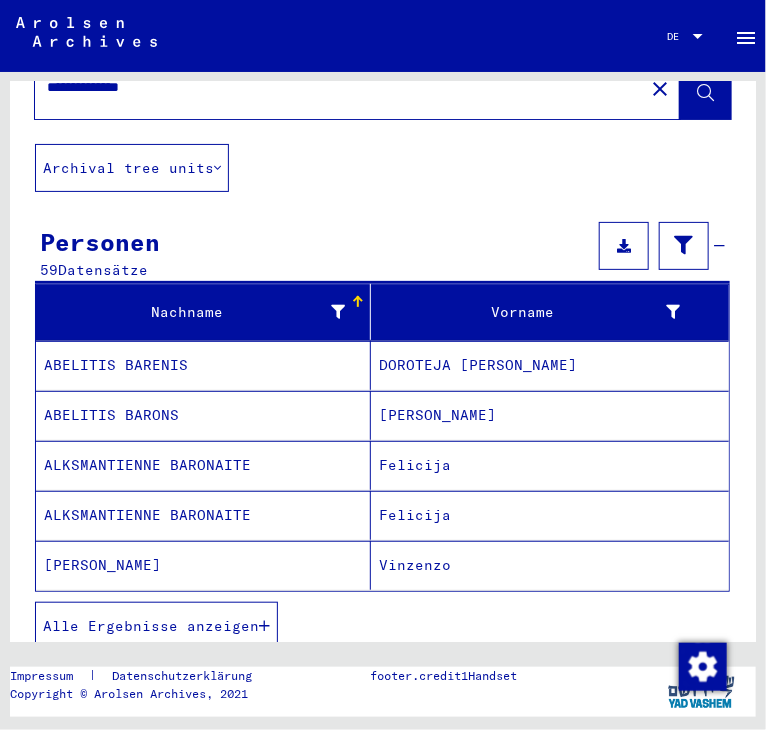 scroll, scrollTop: 220, scrollLeft: 0, axis: vertical 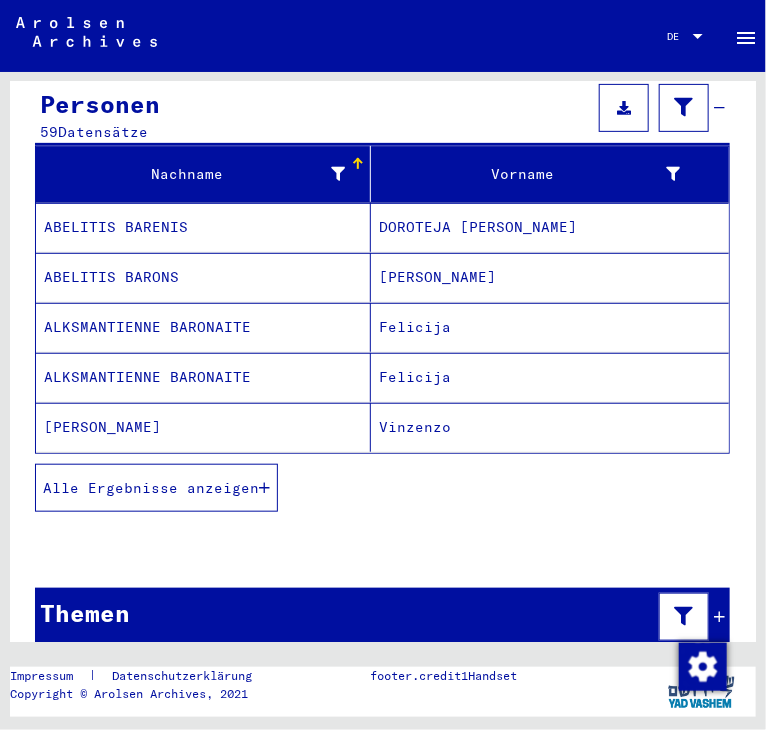 click on "Alle Ergebnisse anzeigen" at bounding box center (151, 488) 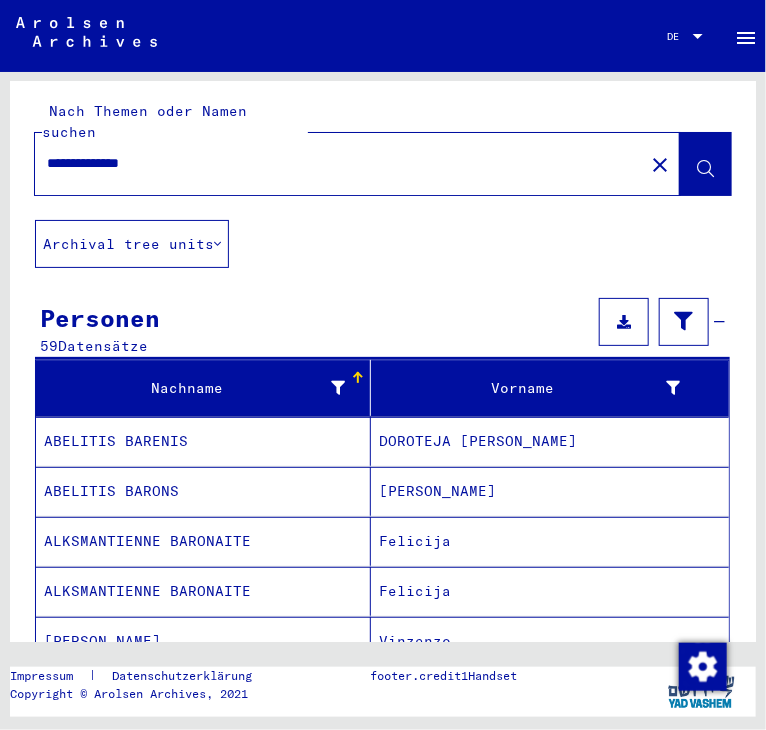 scroll, scrollTop: 0, scrollLeft: 0, axis: both 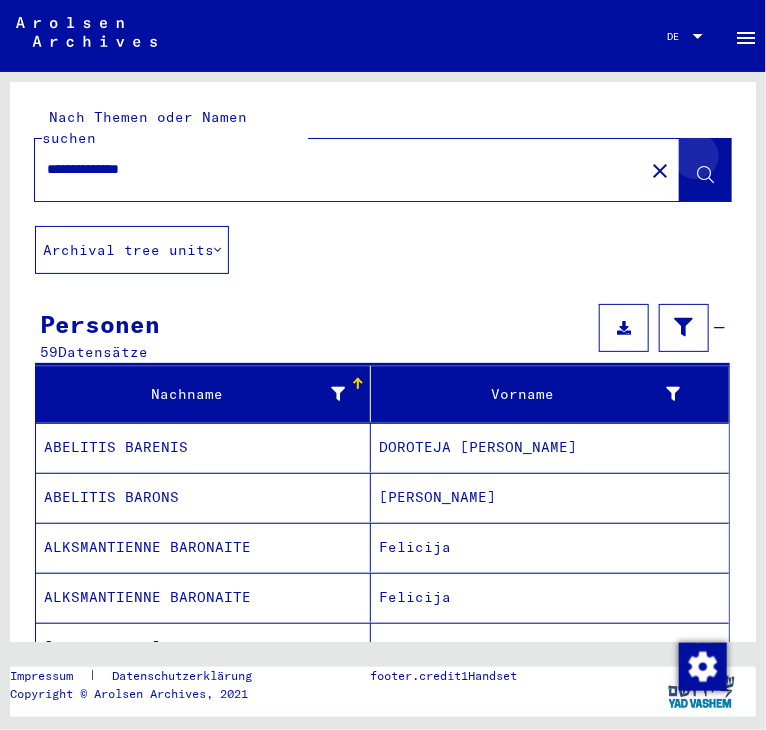 click 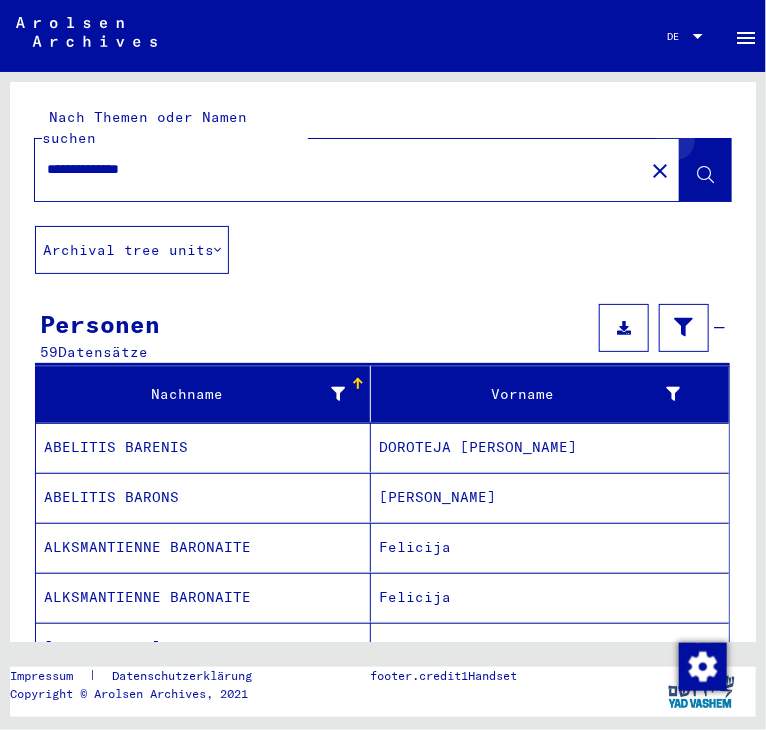click 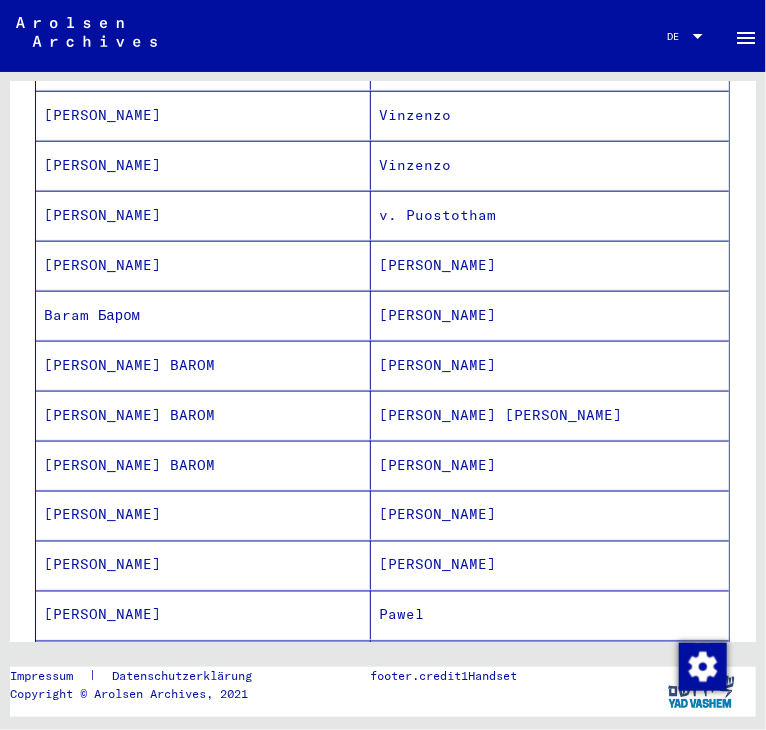 scroll, scrollTop: 0, scrollLeft: 0, axis: both 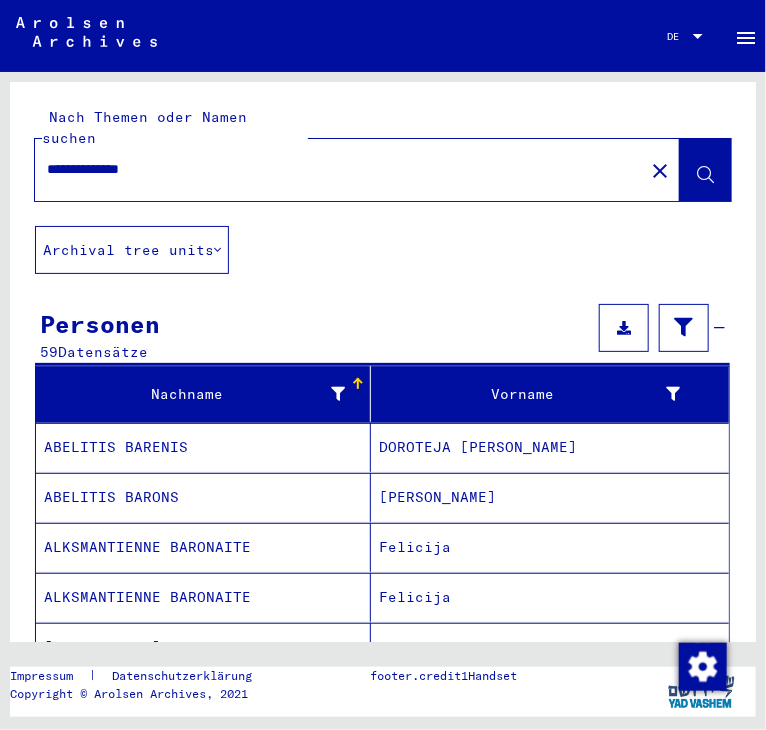 click on "**********" at bounding box center (339, 169) 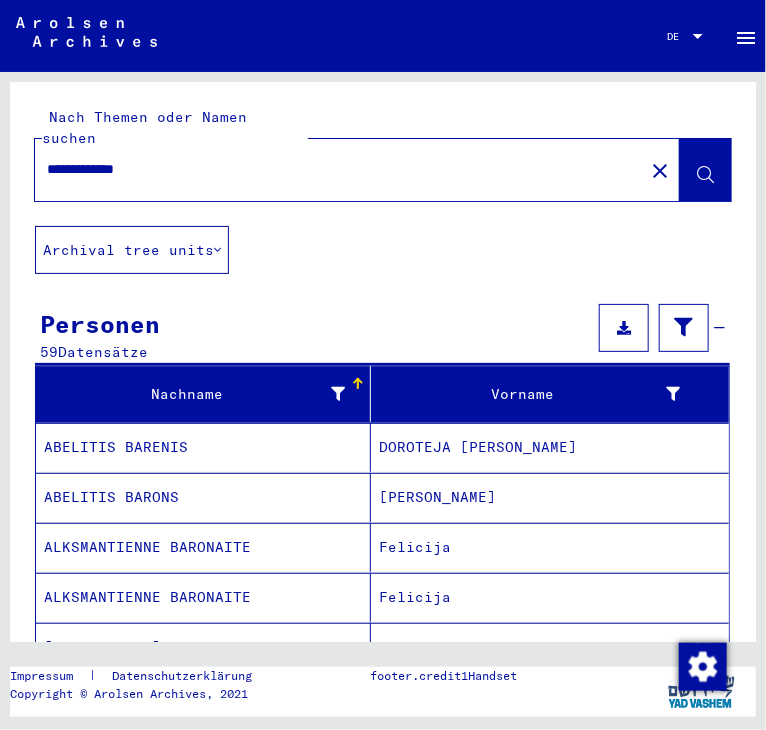 type on "**********" 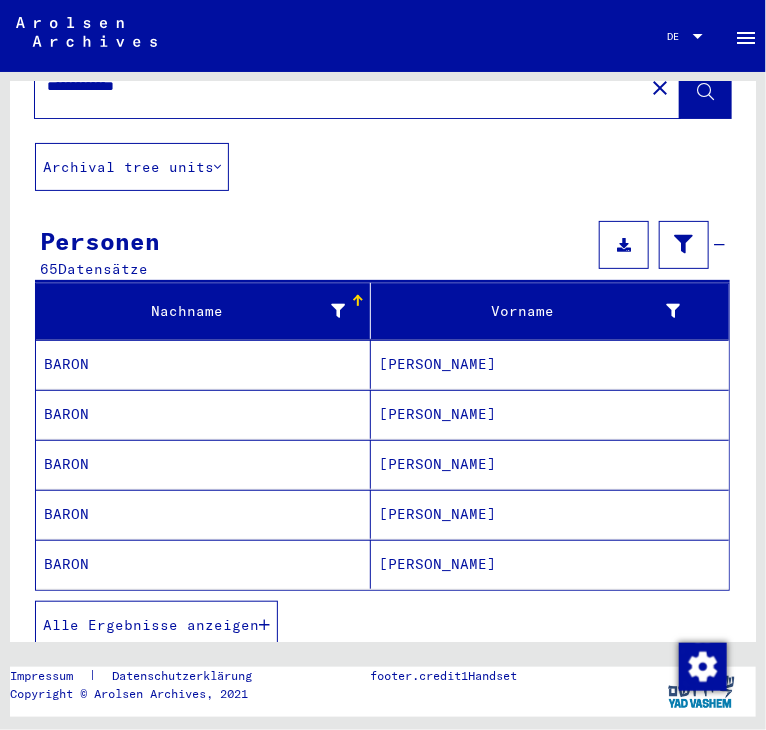 scroll, scrollTop: 84, scrollLeft: 0, axis: vertical 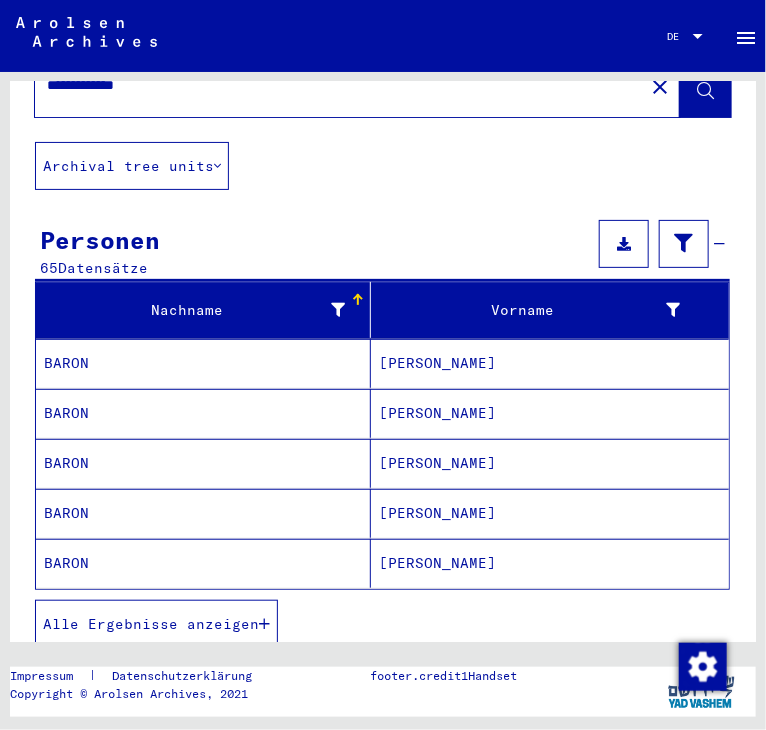 click on "BARON" at bounding box center [203, 463] 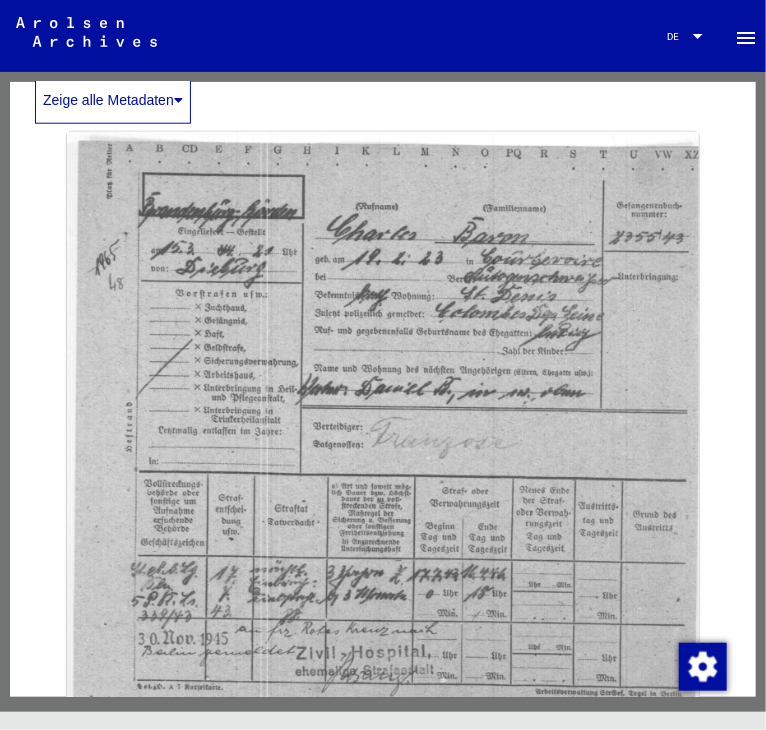 scroll, scrollTop: 588, scrollLeft: 0, axis: vertical 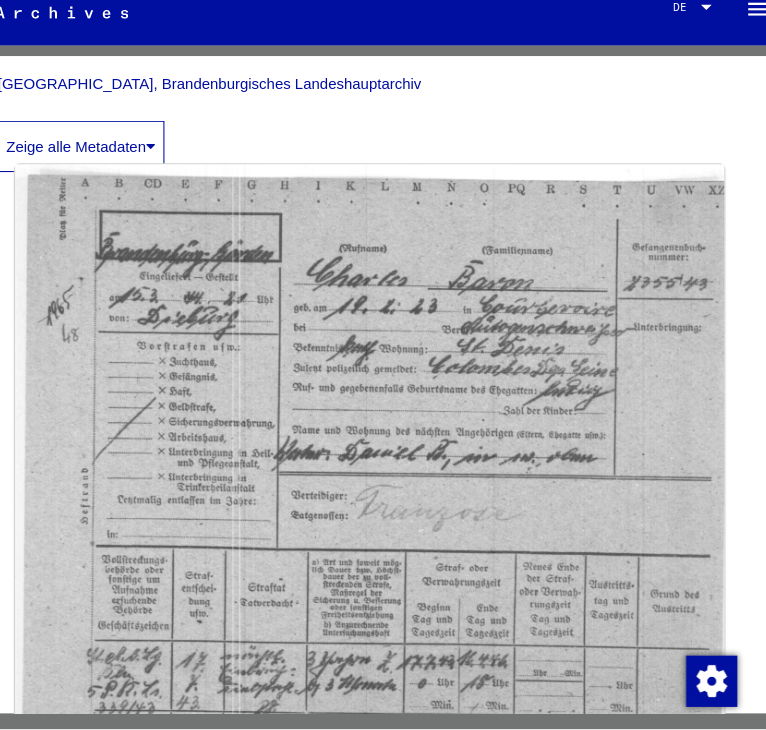 click 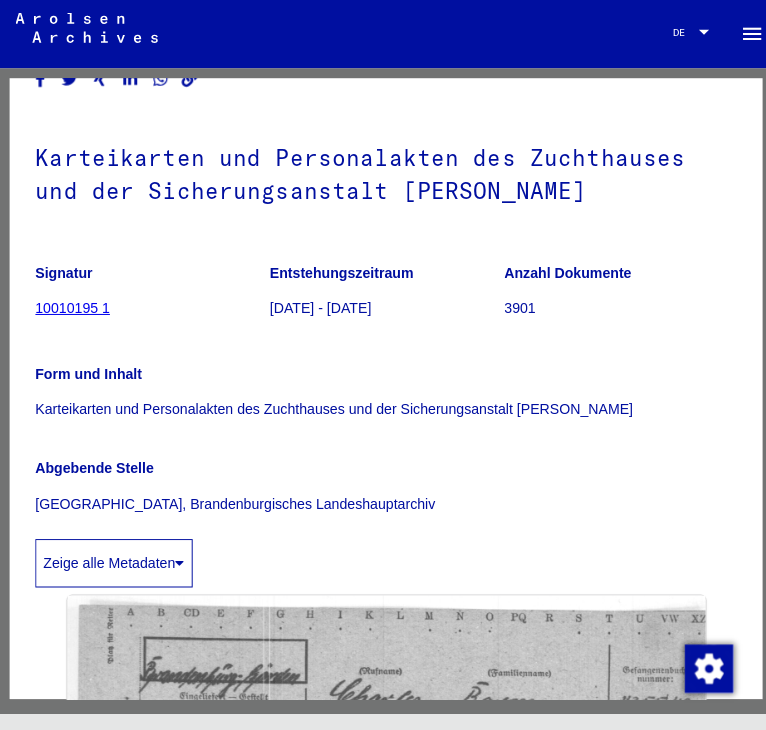 scroll, scrollTop: 0, scrollLeft: 0, axis: both 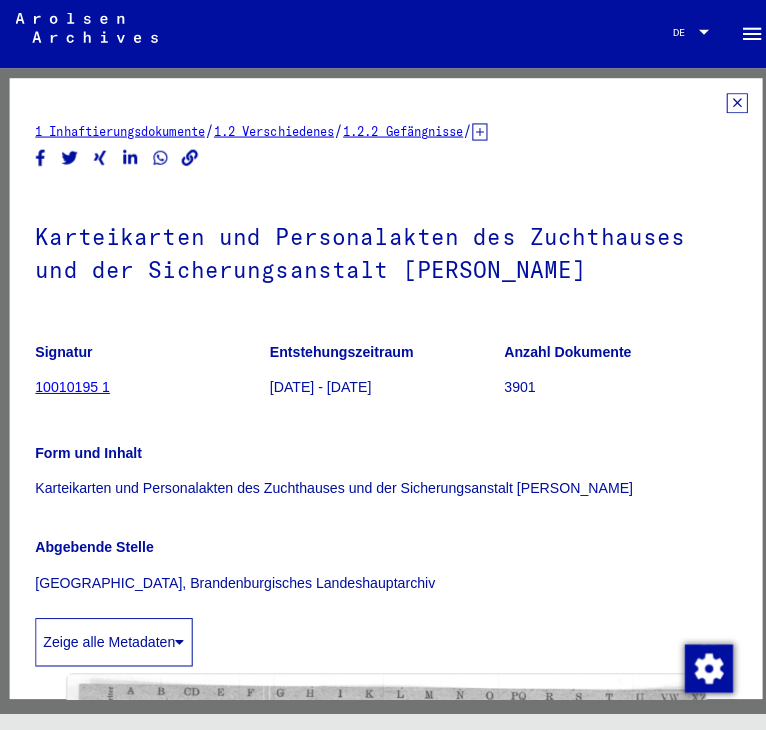 click 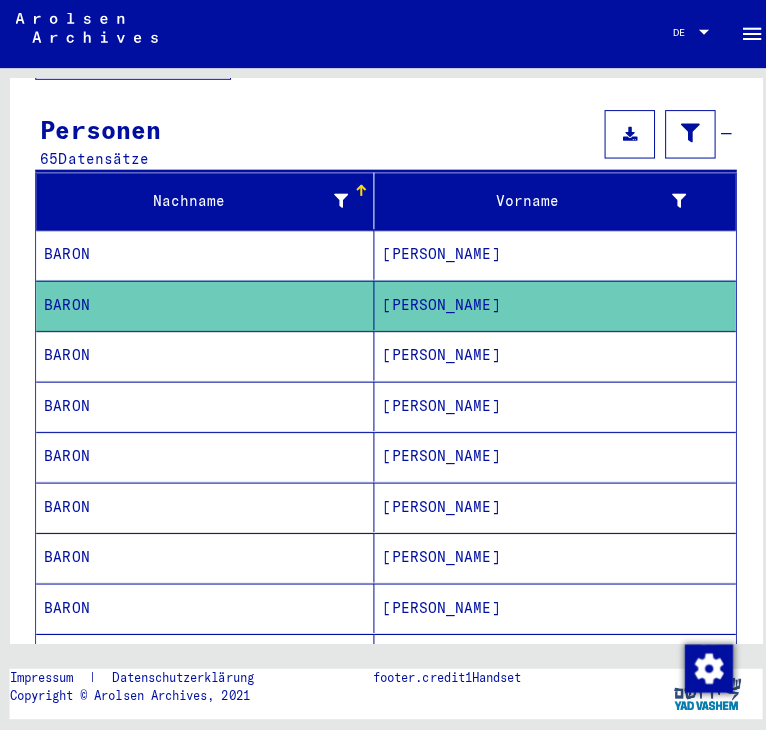 scroll, scrollTop: 202, scrollLeft: 0, axis: vertical 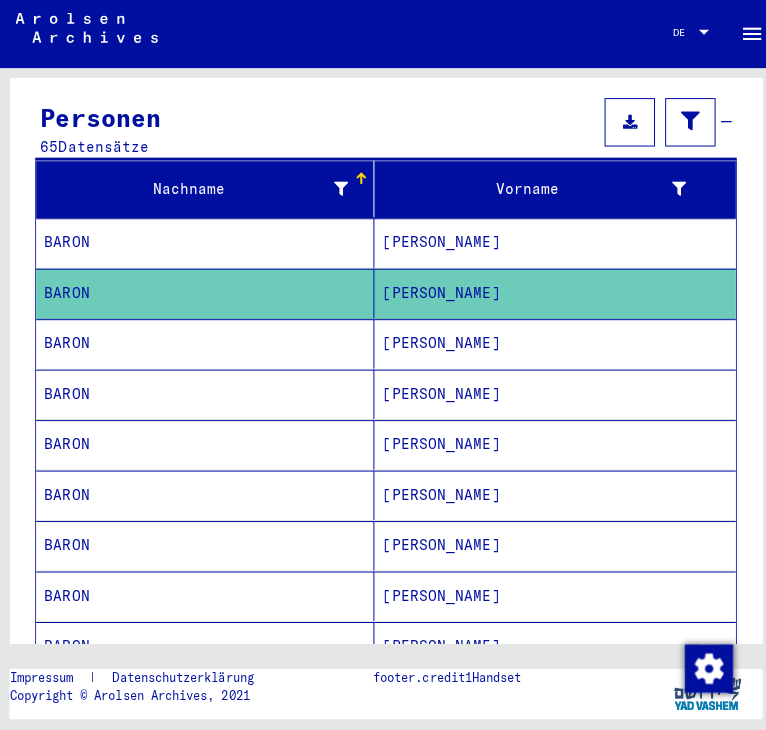 click on "[PERSON_NAME]" at bounding box center (550, 395) 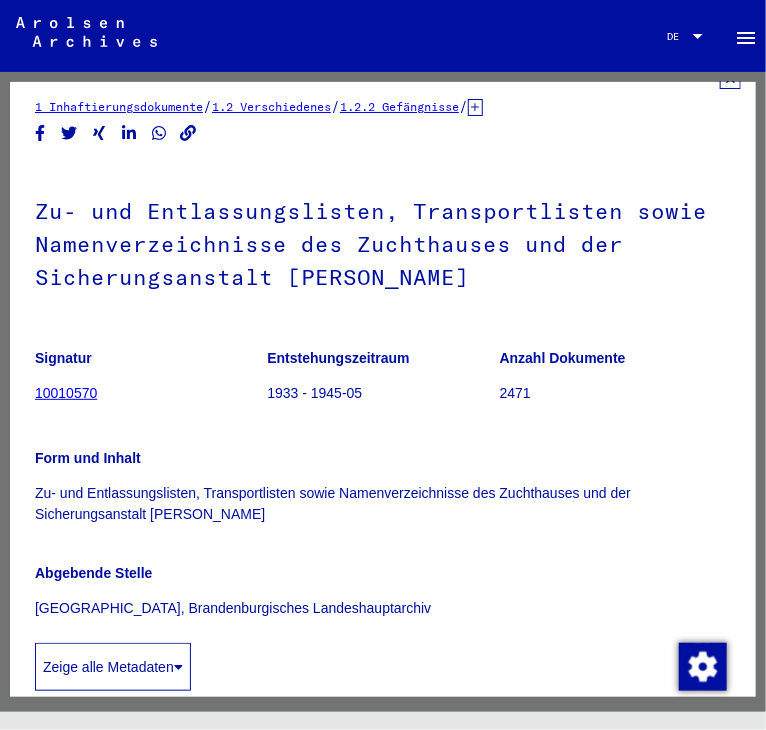 scroll, scrollTop: 0, scrollLeft: 0, axis: both 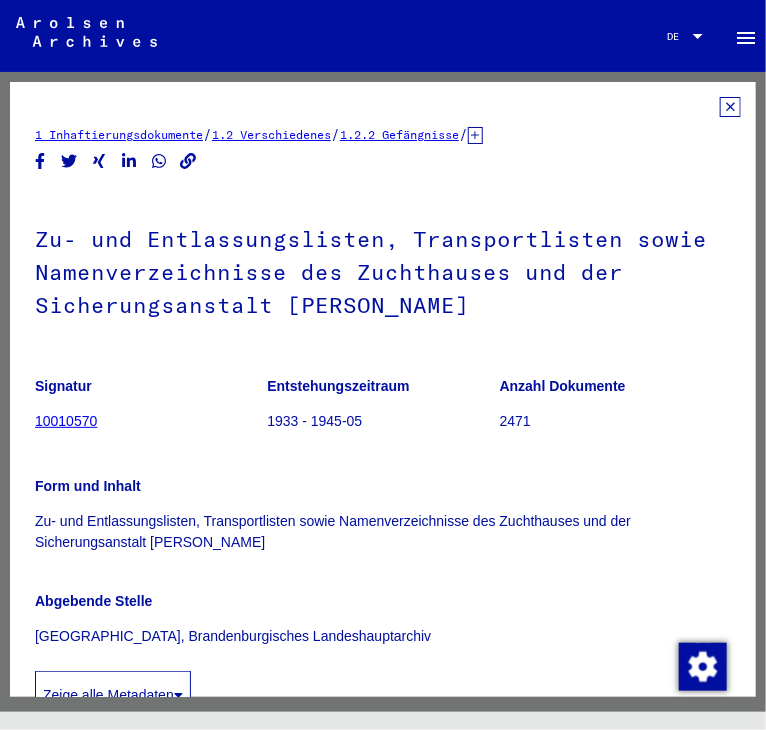 click on "1 Inhaftierungsdokumente   /   1.2 Verschiedenes   /   1.2.2 Gefängnisse   /   [TECHNICAL_ID] Listenmaterial Gruppe P.P.   /   [PERSON_NAME] (Provinz)   /  Zu- und Entlassungslisten, Transportlisten sowie Namenverzeichnisse des Zuchthauses und der Sicherungsanstalt [PERSON_NAME]  Signatur 10010570 Entstehungszeitraum 1933 - 1945-05 Anzahl Dokumente 2471 Form und Inhalt Zu- und Entlassungslisten, Transportlisten sowie Namenverzeichnisse des Zuchthauses und der Sicherungsanstalt [PERSON_NAME] Abgebende Stelle [GEOGRAPHIC_DATA], Brandenburgisches Landeshauptarchiv Zeige alle Metadaten  DocID: 12113631 See comments created before [DATE]" 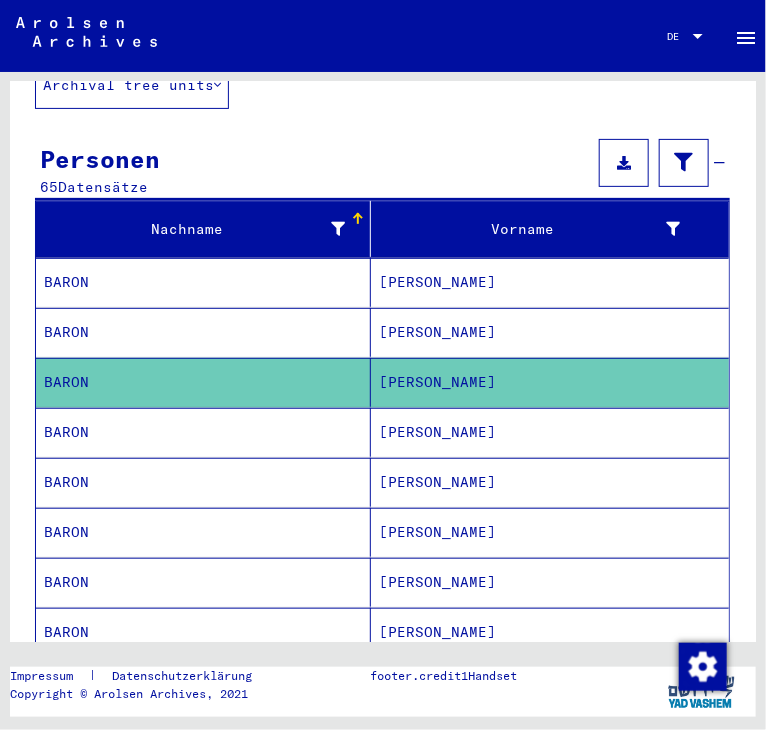 scroll, scrollTop: 172, scrollLeft: 0, axis: vertical 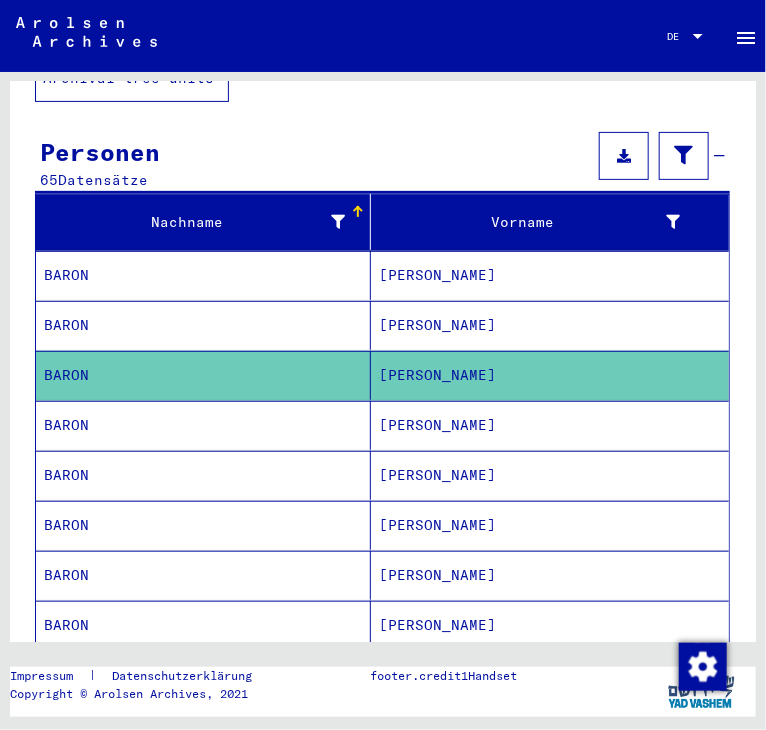 click on "[PERSON_NAME]" at bounding box center (550, 475) 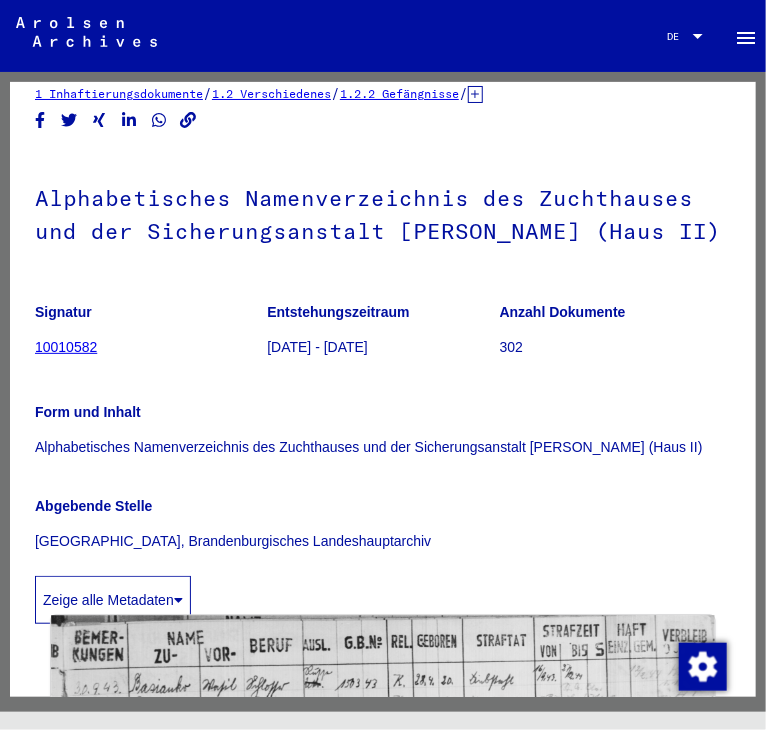 scroll, scrollTop: 0, scrollLeft: 0, axis: both 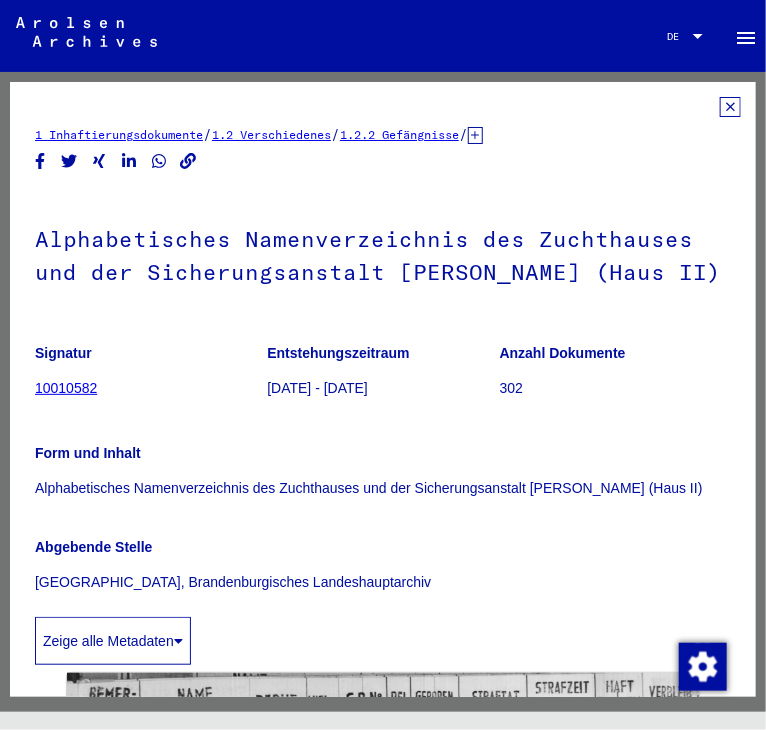 click 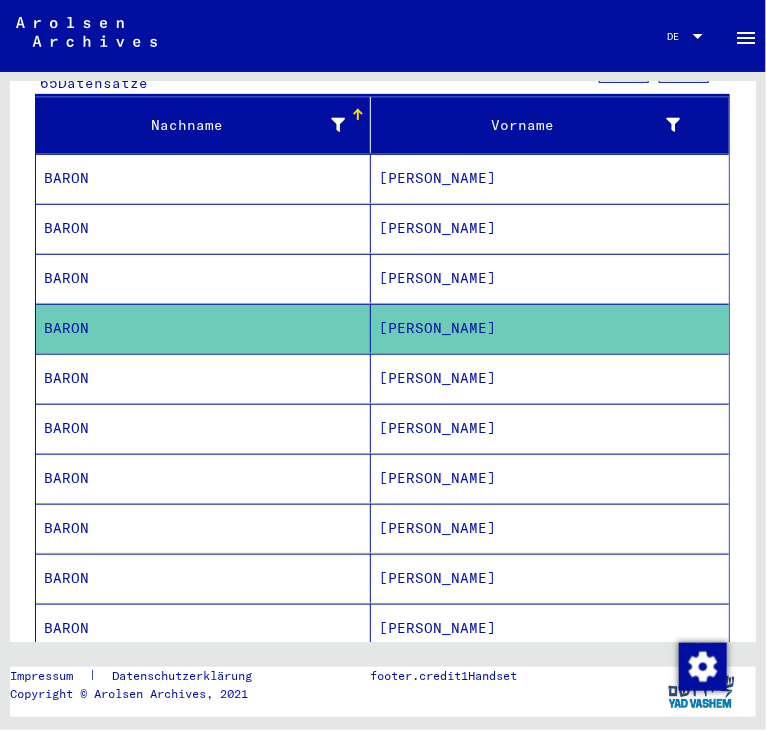 scroll, scrollTop: 272, scrollLeft: 0, axis: vertical 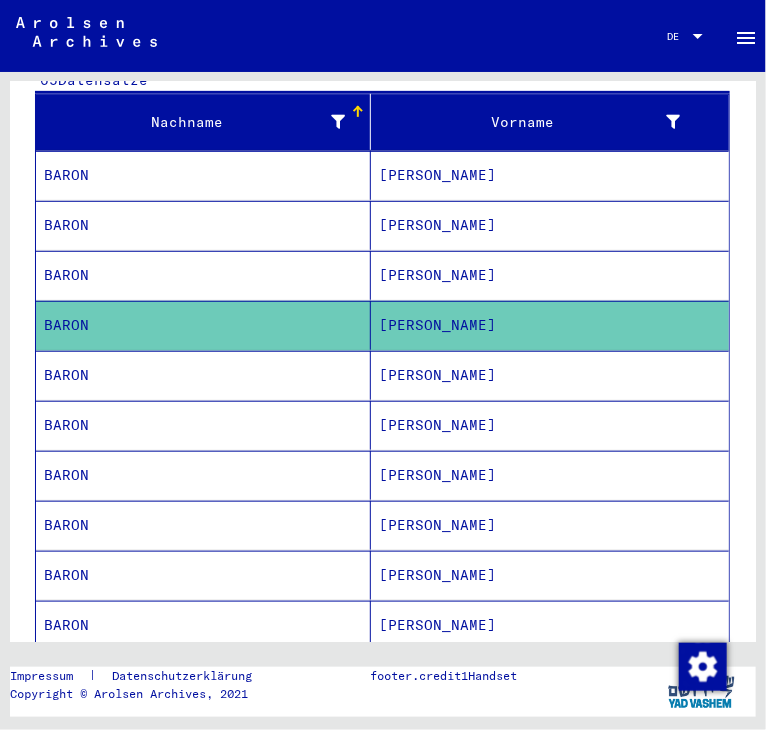 click on "[PERSON_NAME]" at bounding box center [550, 425] 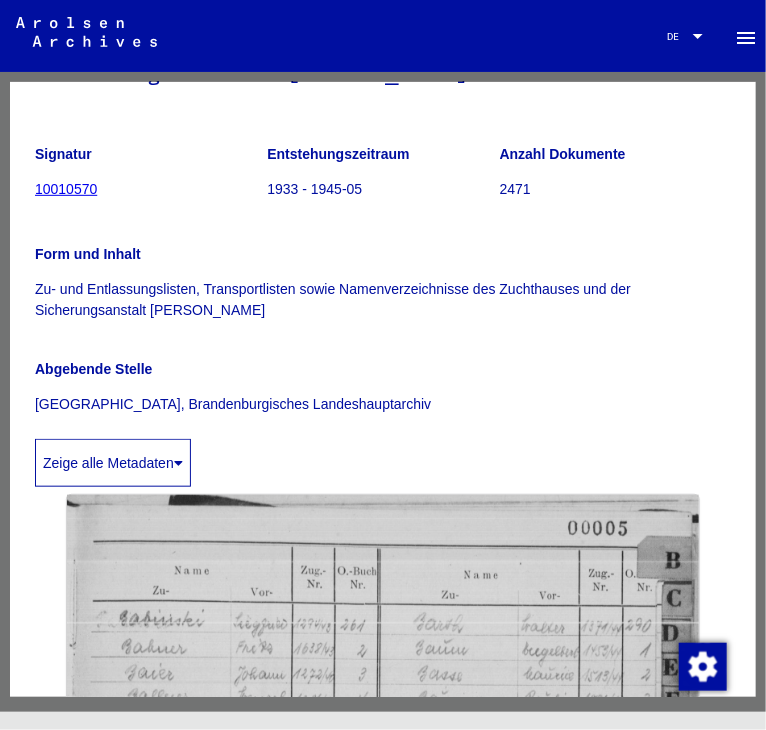 scroll, scrollTop: 0, scrollLeft: 0, axis: both 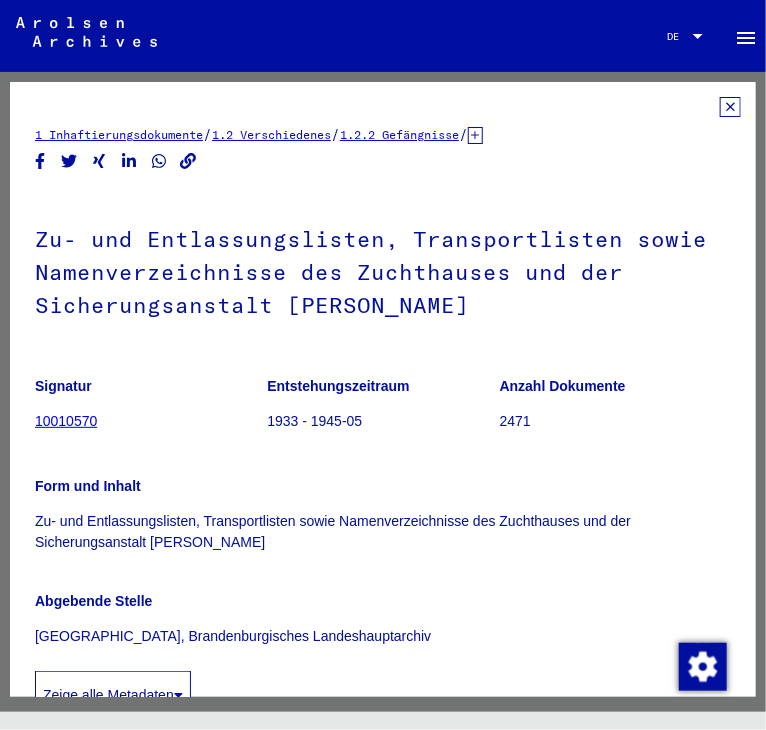 click 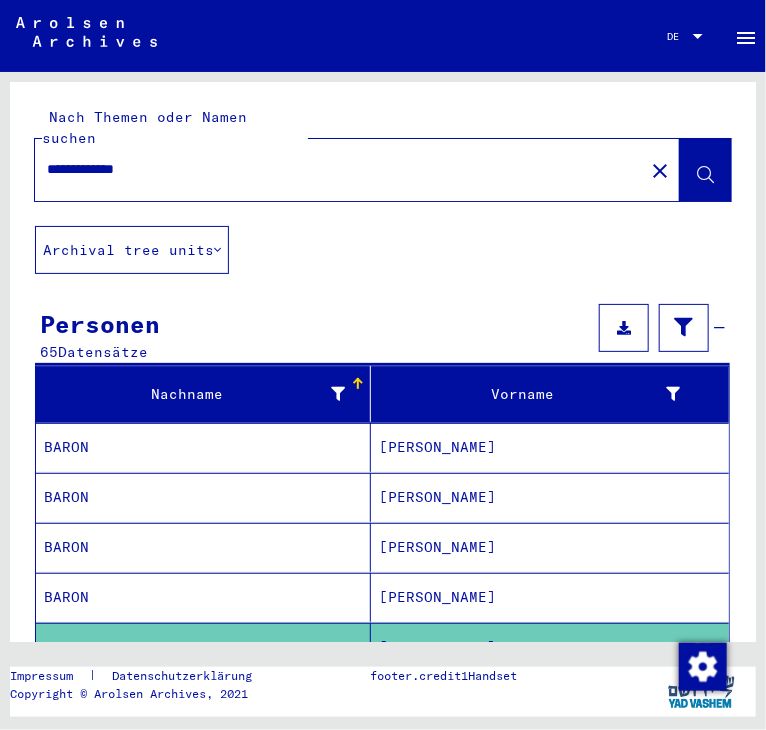 scroll, scrollTop: 345, scrollLeft: 0, axis: vertical 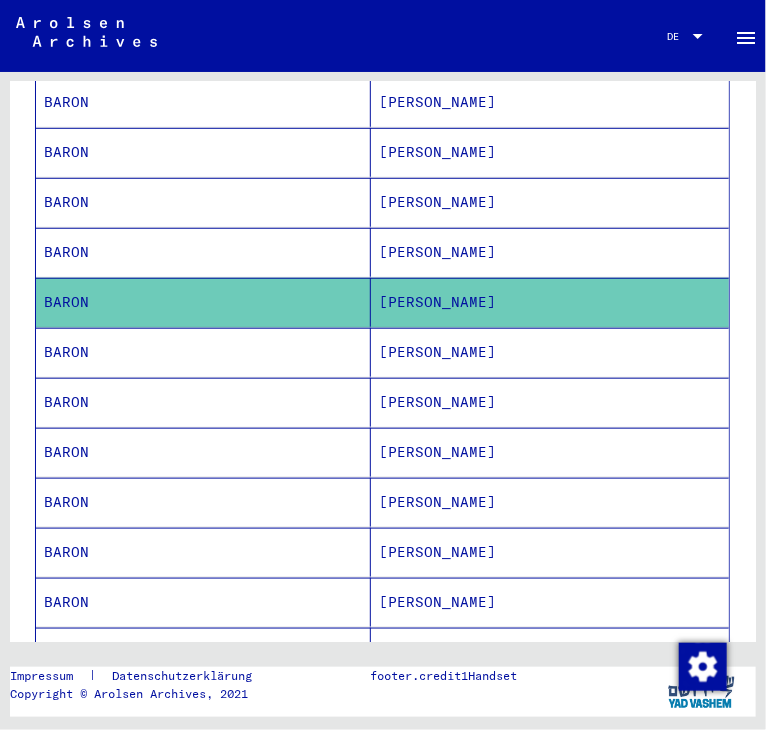 click on "[PERSON_NAME]" at bounding box center [550, 402] 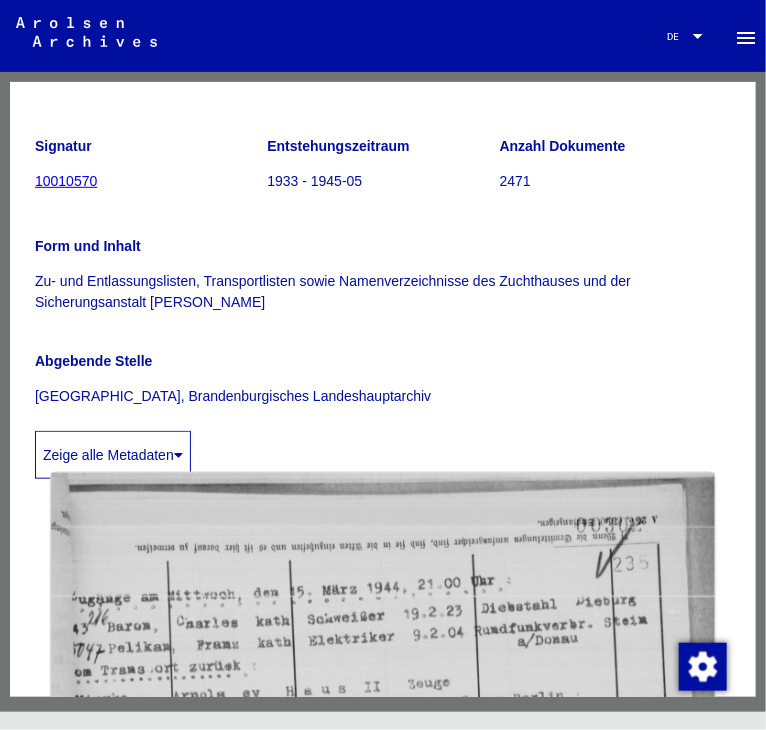 scroll, scrollTop: 0, scrollLeft: 0, axis: both 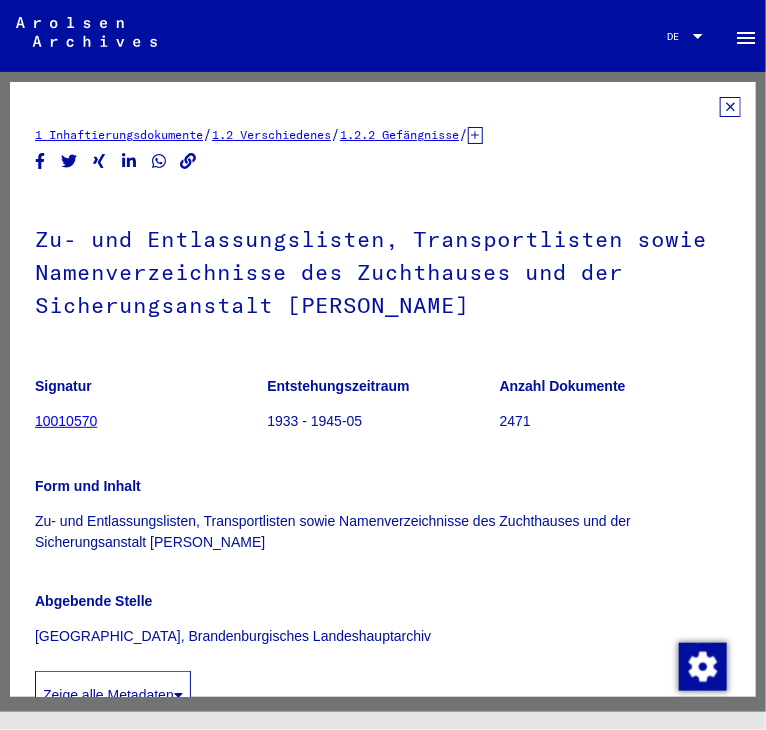 click 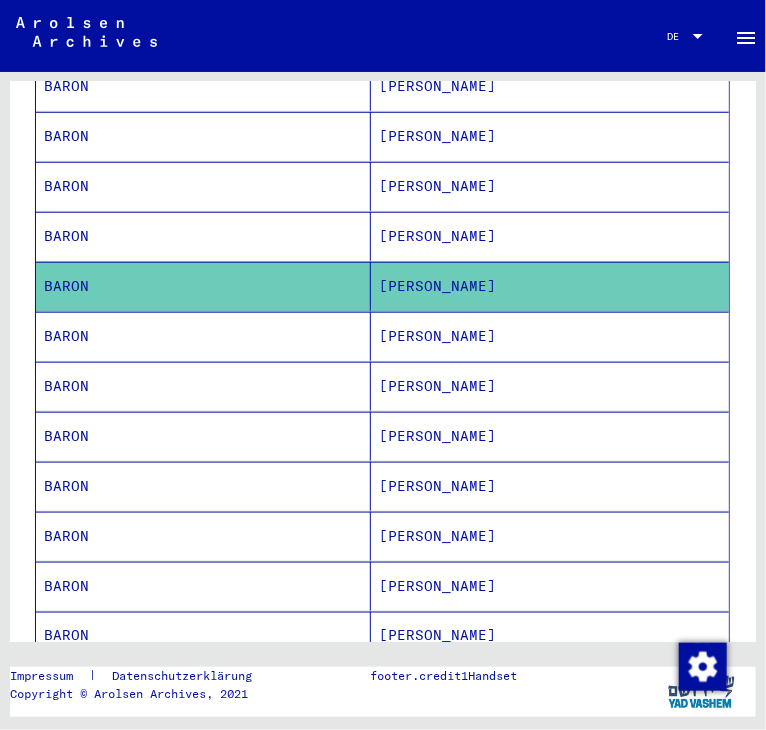 scroll, scrollTop: 460, scrollLeft: 0, axis: vertical 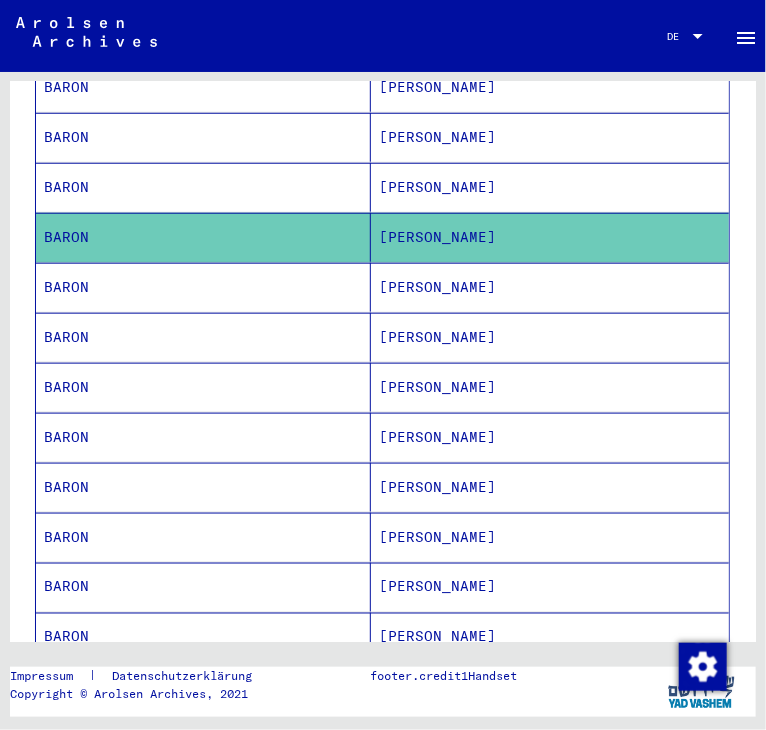 click on "[PERSON_NAME]" at bounding box center [550, 337] 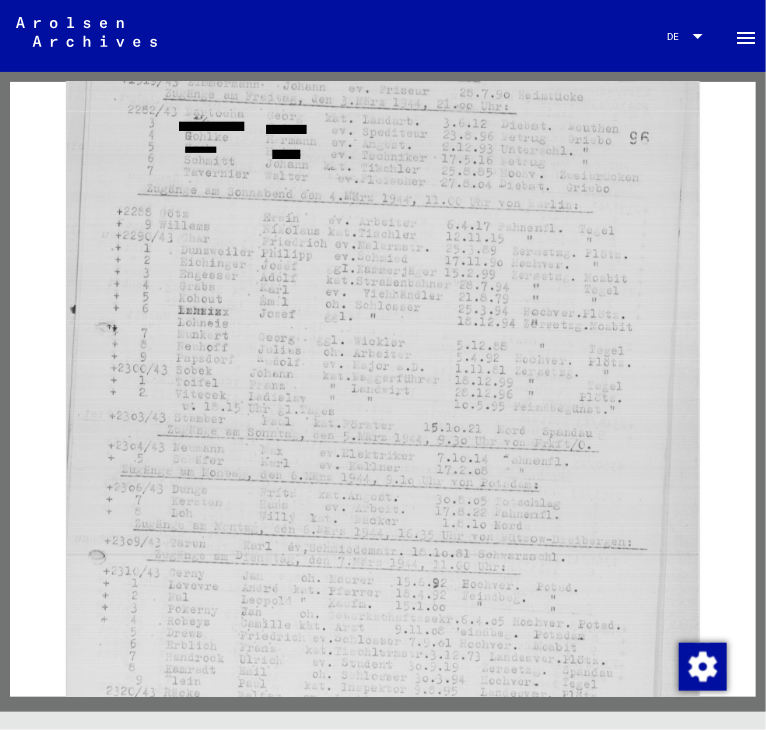 scroll, scrollTop: 717, scrollLeft: 0, axis: vertical 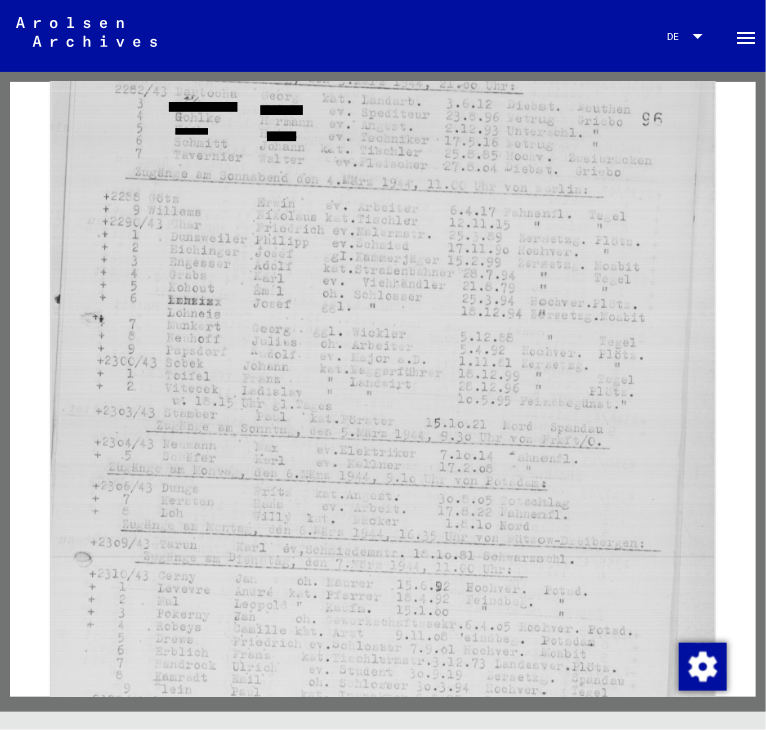 click 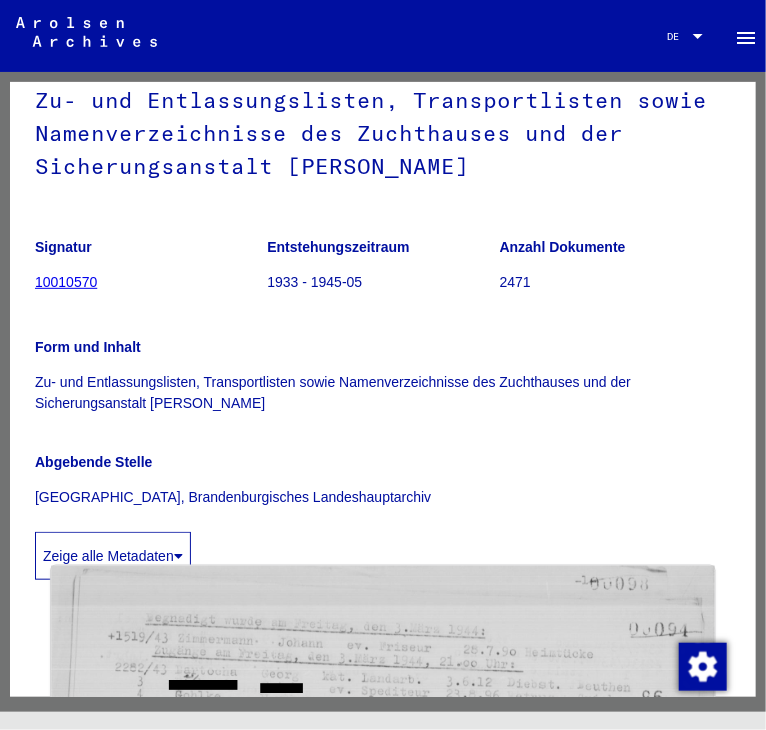 scroll, scrollTop: 0, scrollLeft: 0, axis: both 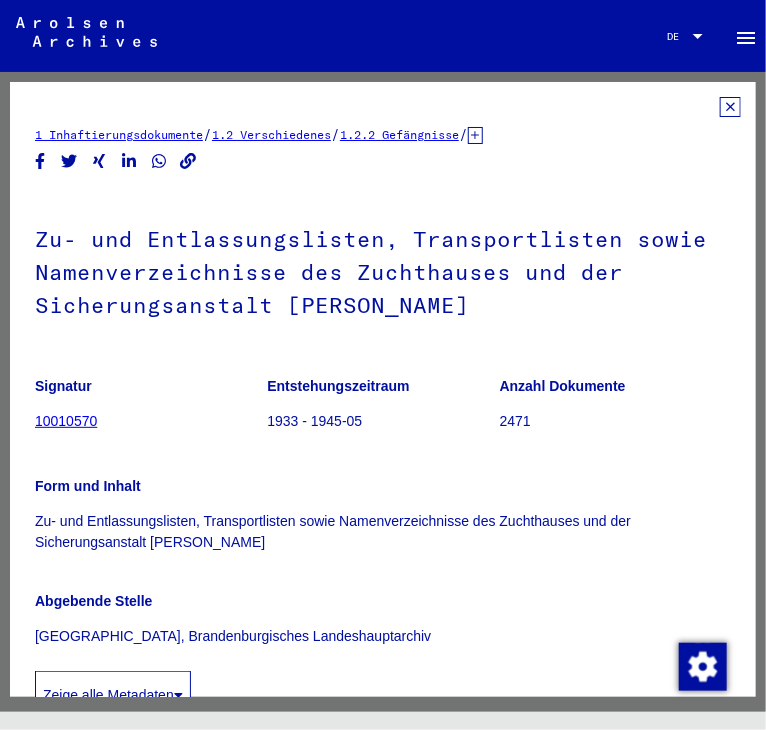 click 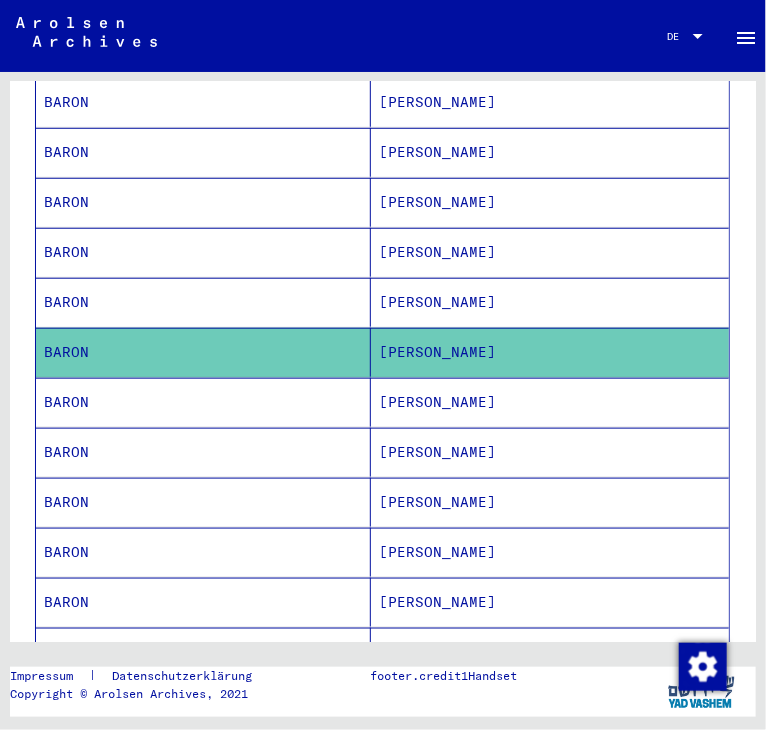 scroll, scrollTop: 437, scrollLeft: 0, axis: vertical 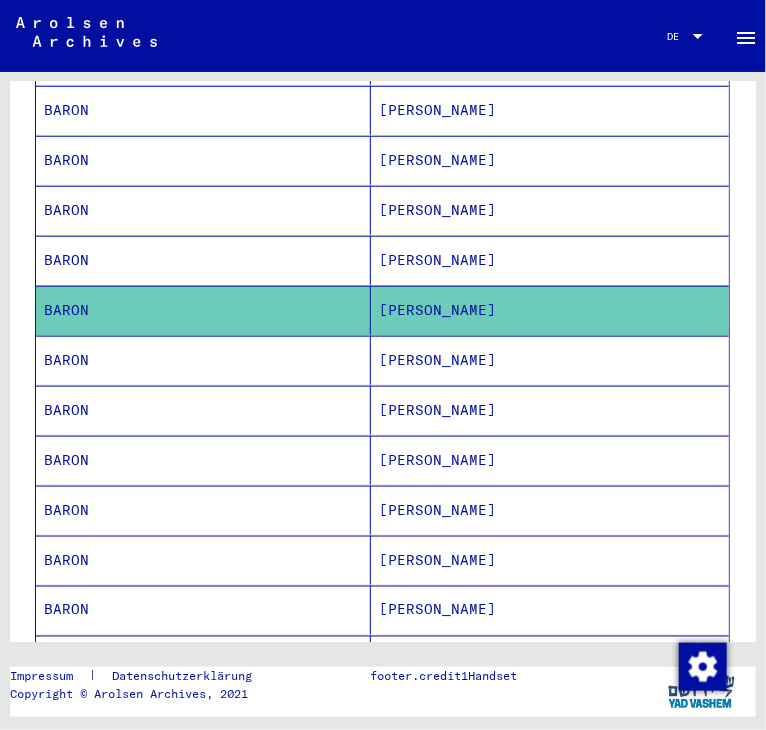 click on "[PERSON_NAME]" at bounding box center [550, 410] 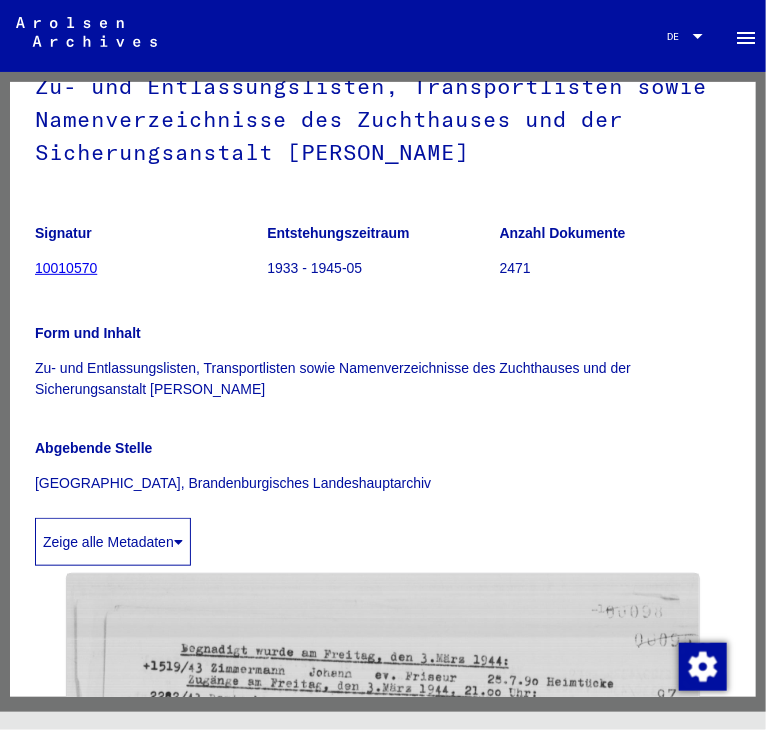 scroll, scrollTop: 0, scrollLeft: 0, axis: both 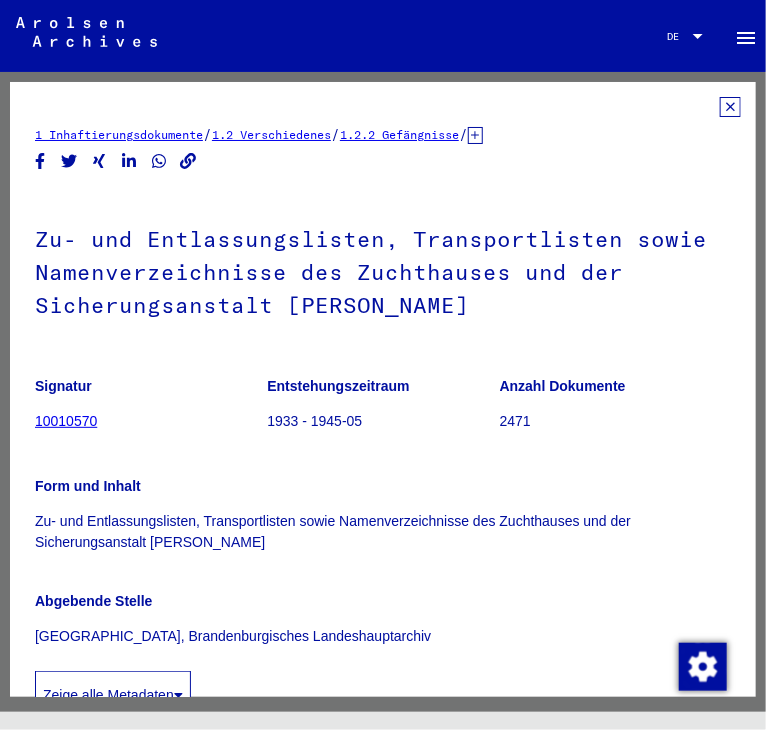 click 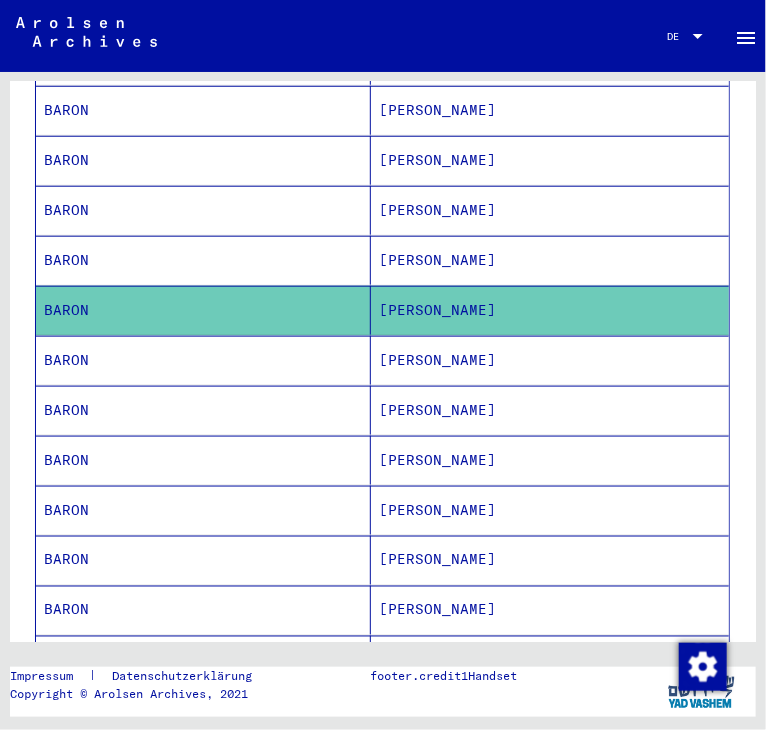 scroll, scrollTop: 489, scrollLeft: 0, axis: vertical 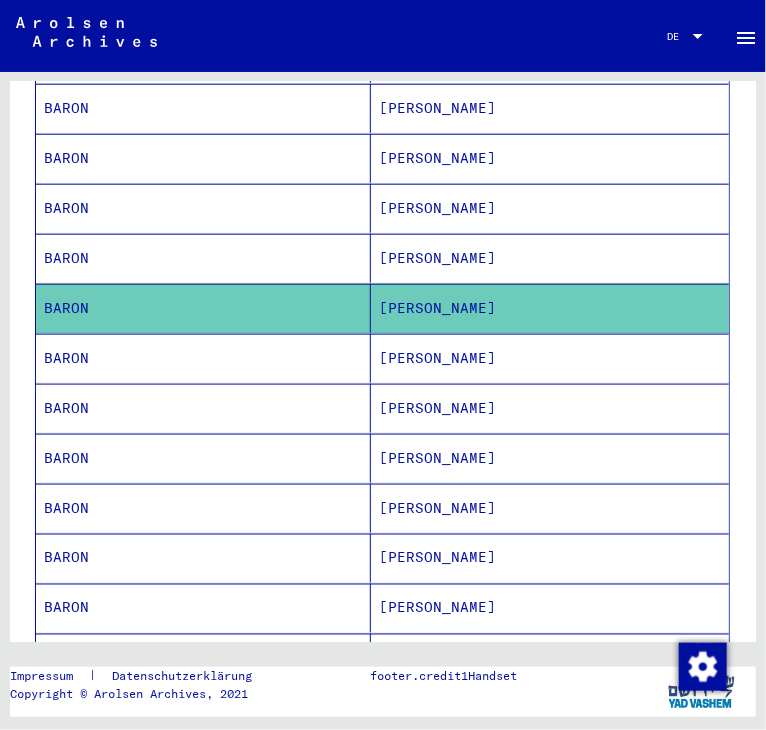 click on "[PERSON_NAME]" at bounding box center (550, 408) 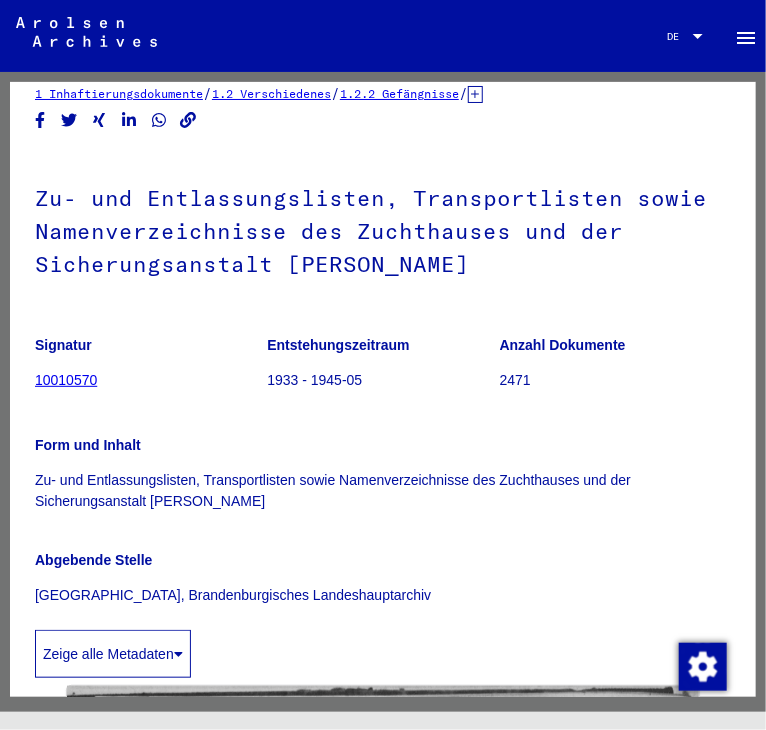 scroll, scrollTop: 0, scrollLeft: 0, axis: both 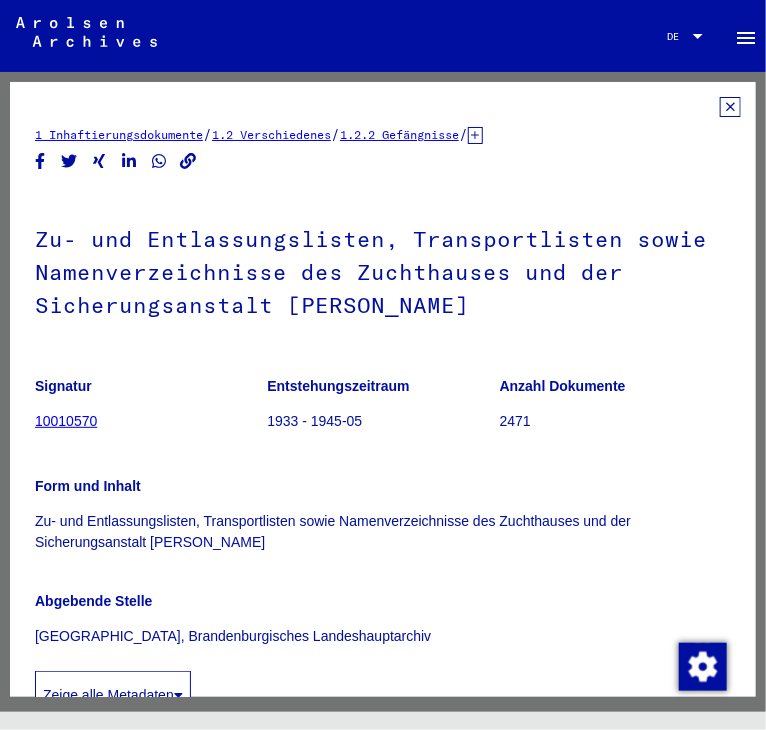 click 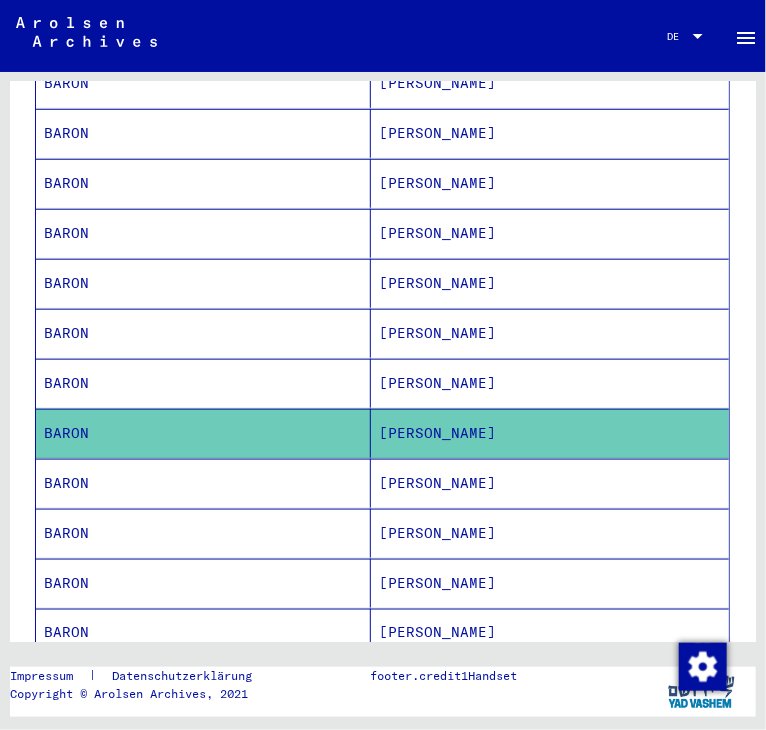 scroll, scrollTop: 414, scrollLeft: 0, axis: vertical 